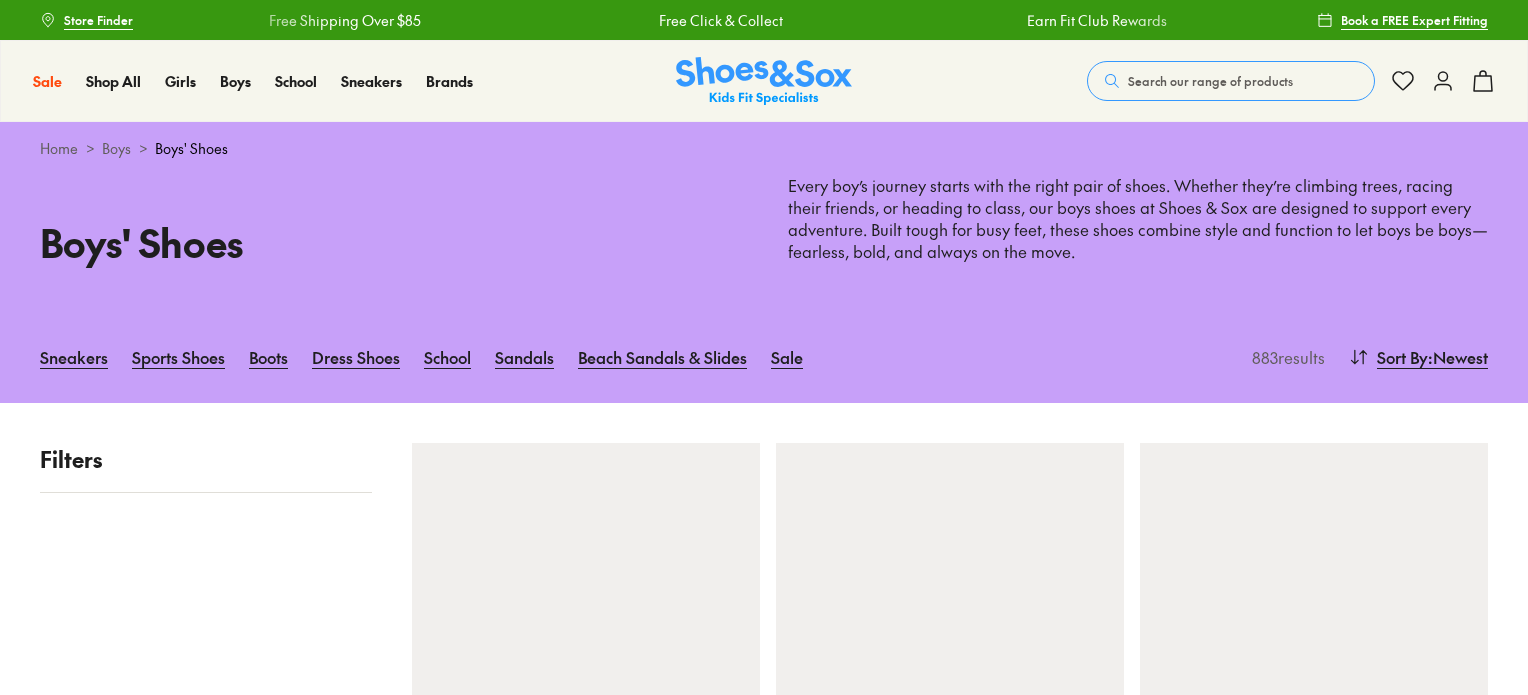 scroll, scrollTop: 0, scrollLeft: 0, axis: both 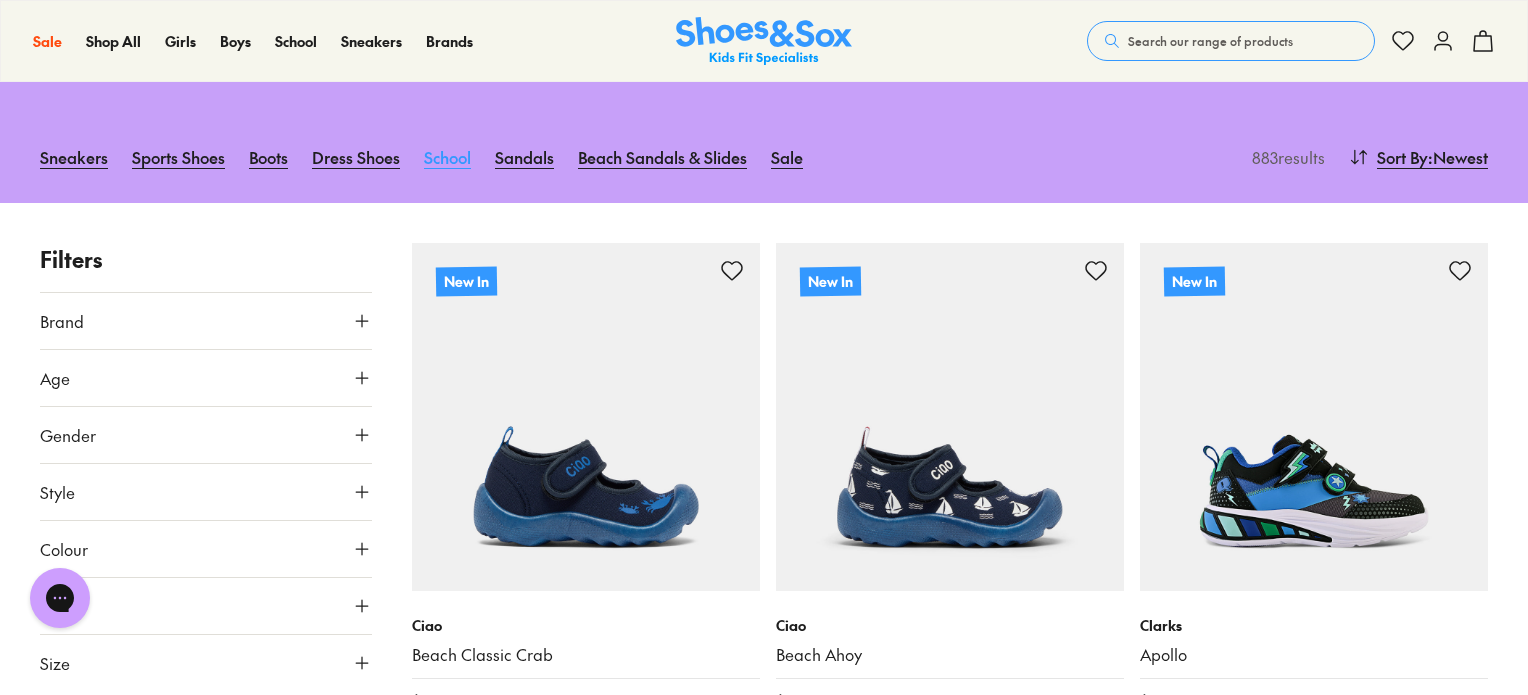 click on "School" at bounding box center (447, 157) 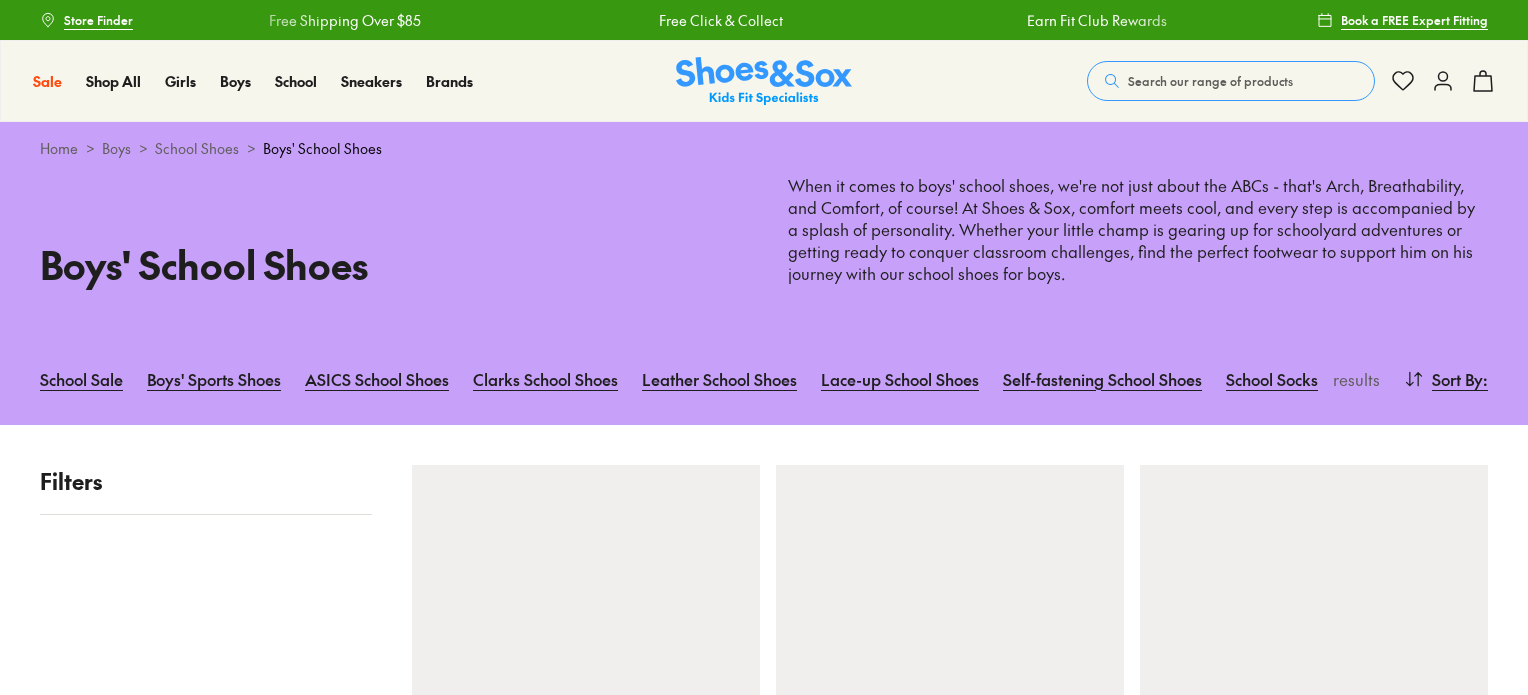 scroll, scrollTop: 0, scrollLeft: 0, axis: both 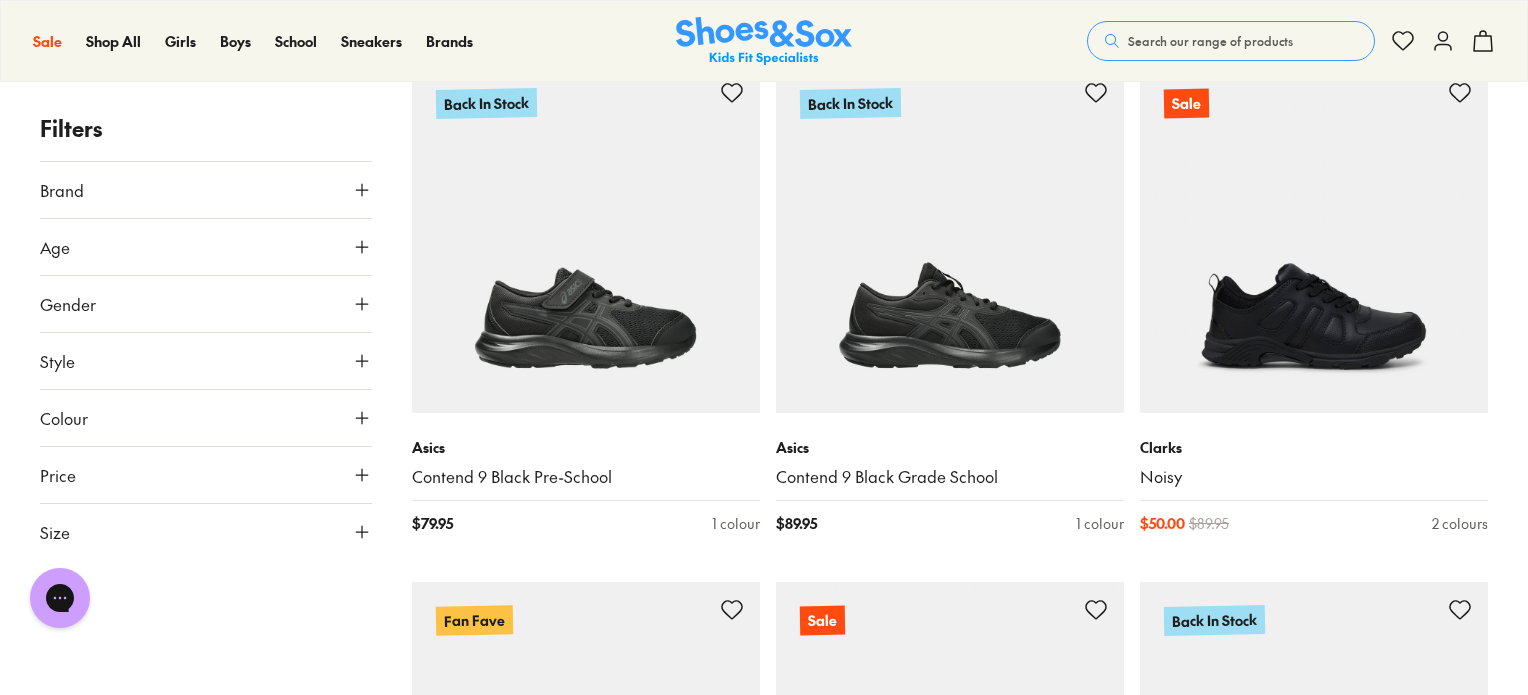 click on "Size" at bounding box center (206, 532) 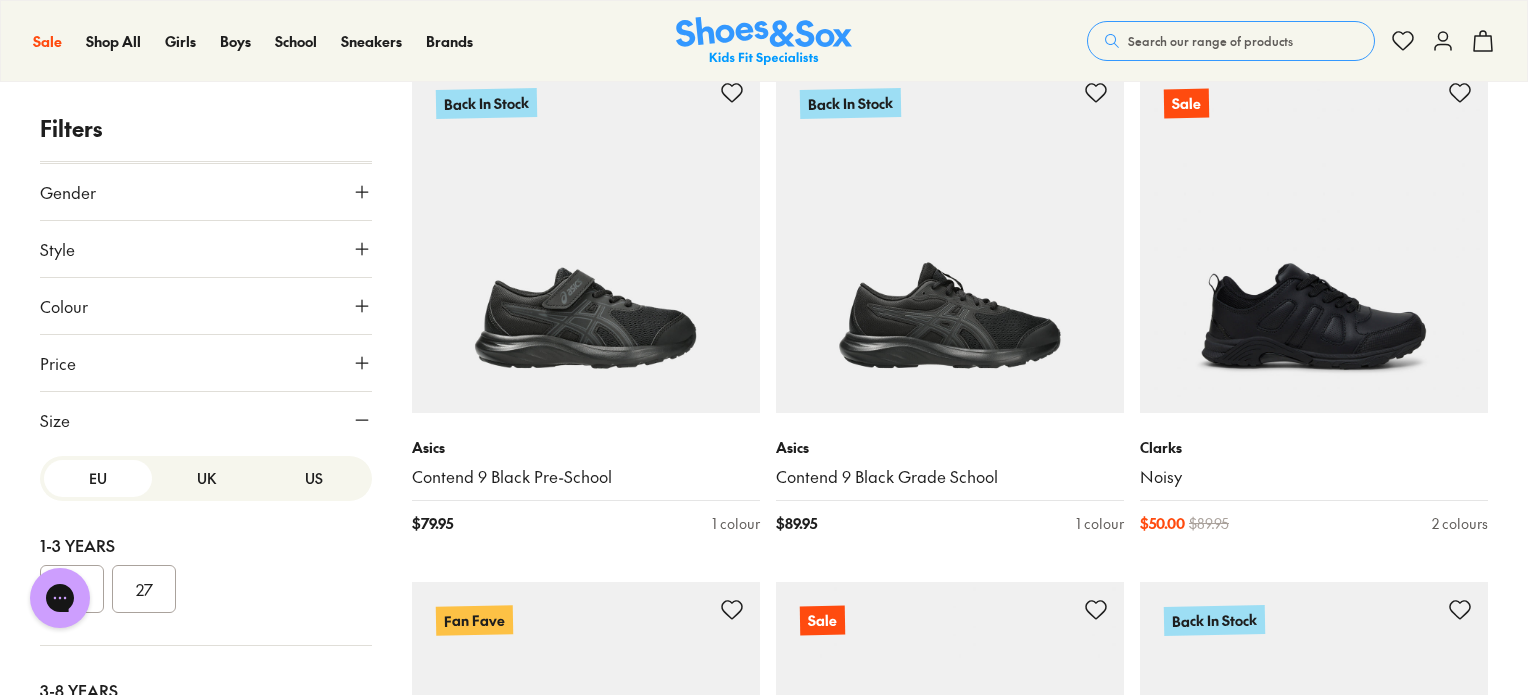 scroll, scrollTop: 247, scrollLeft: 0, axis: vertical 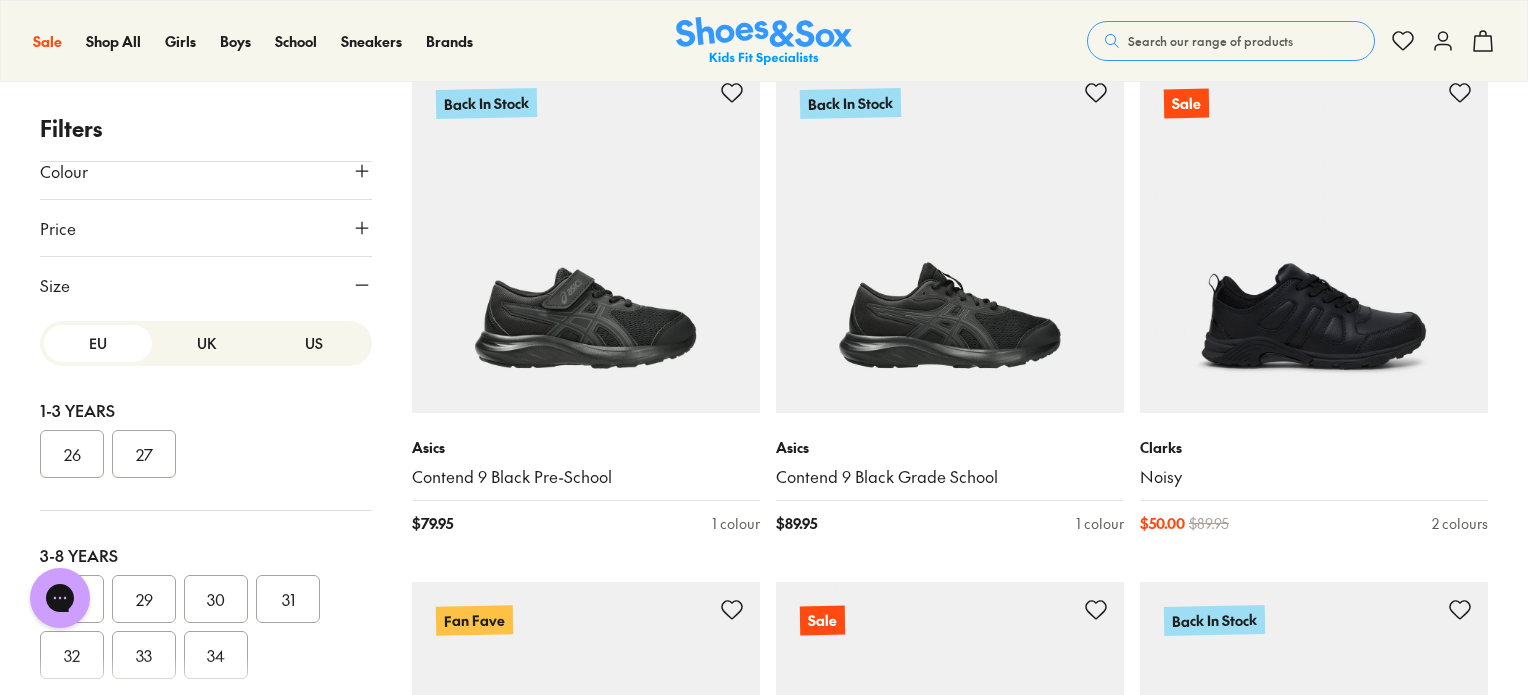 click on "US" at bounding box center (314, 343) 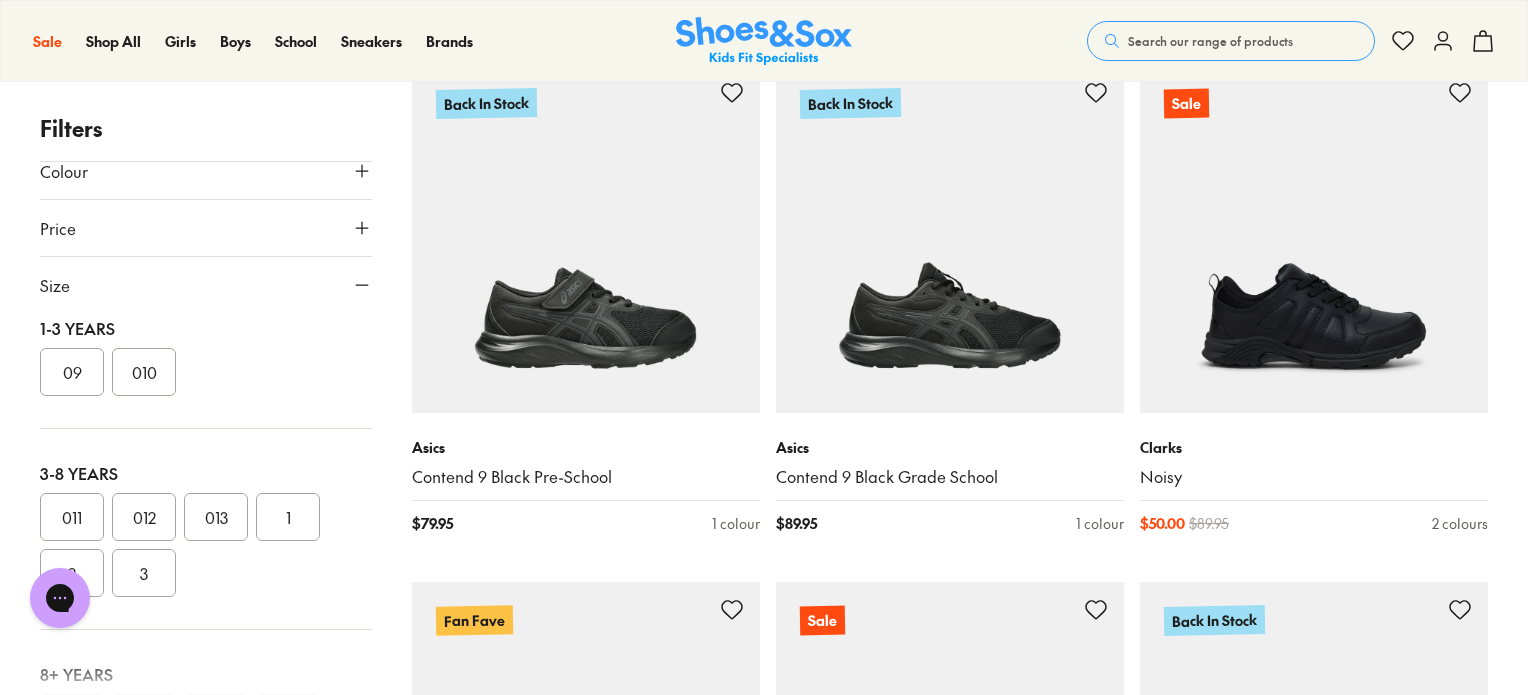 scroll, scrollTop: 200, scrollLeft: 0, axis: vertical 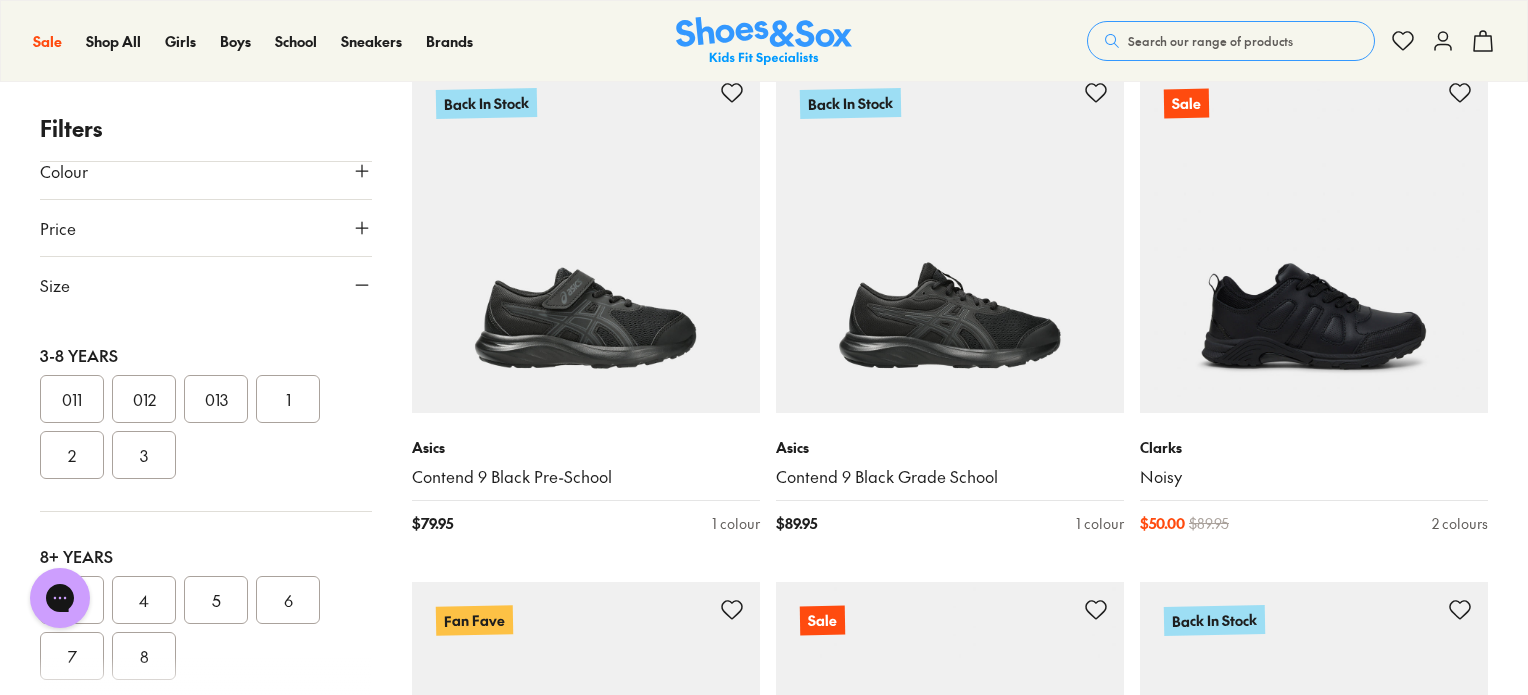 click on "2" at bounding box center [72, 455] 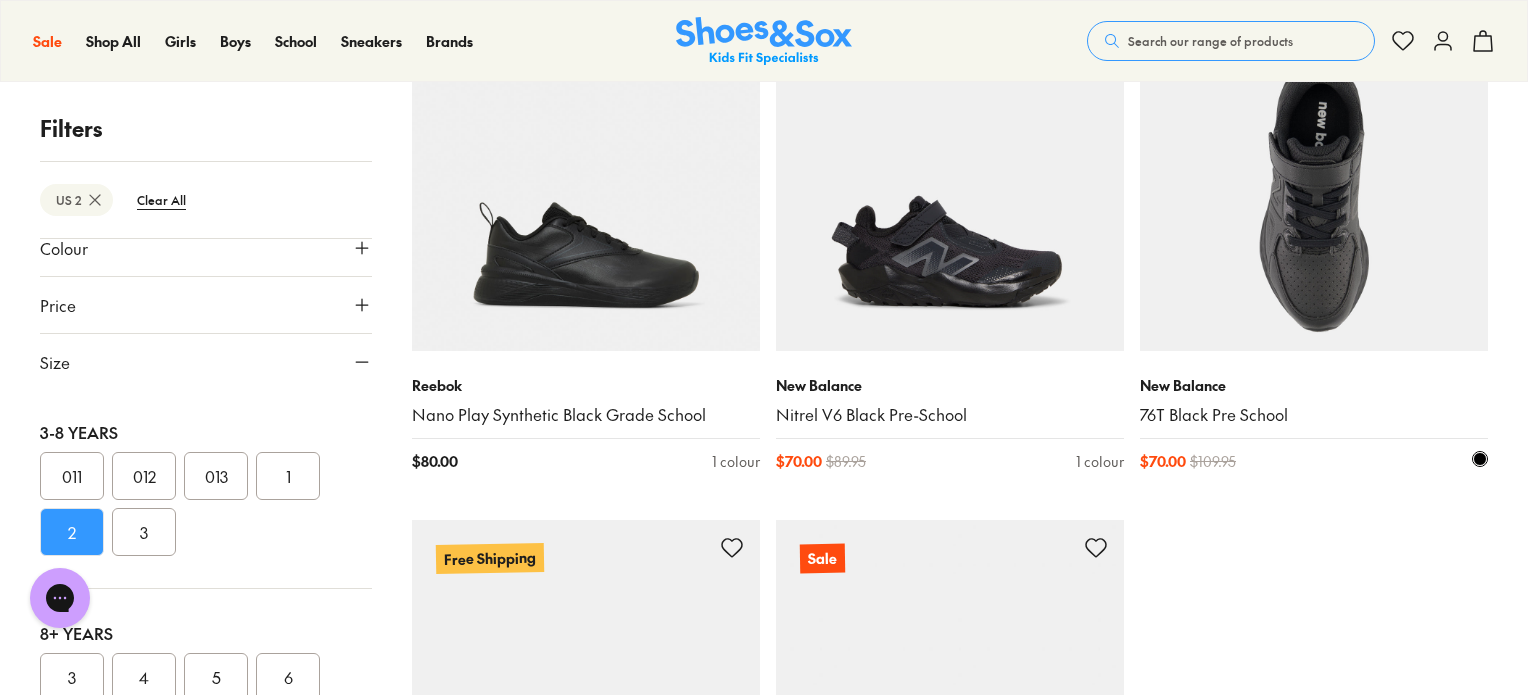 scroll, scrollTop: 5200, scrollLeft: 0, axis: vertical 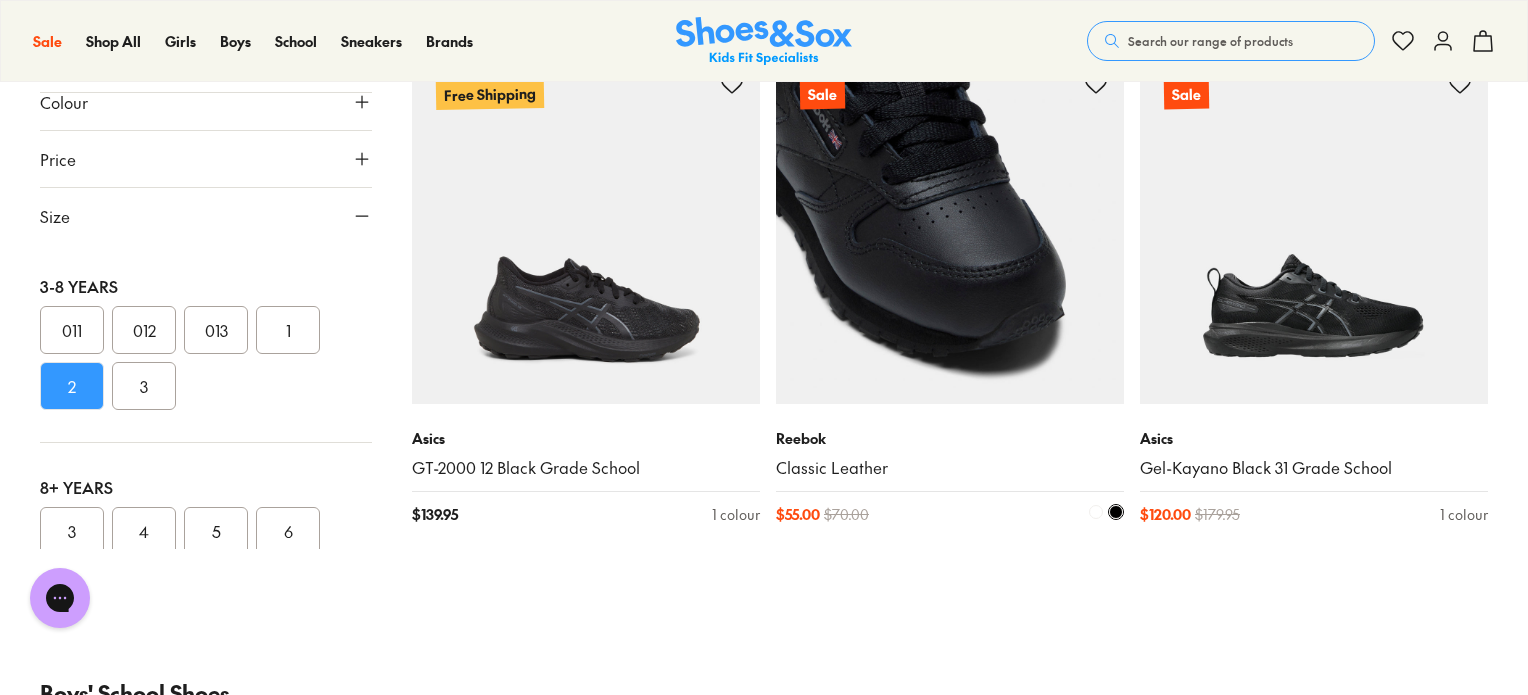 click at bounding box center [950, 230] 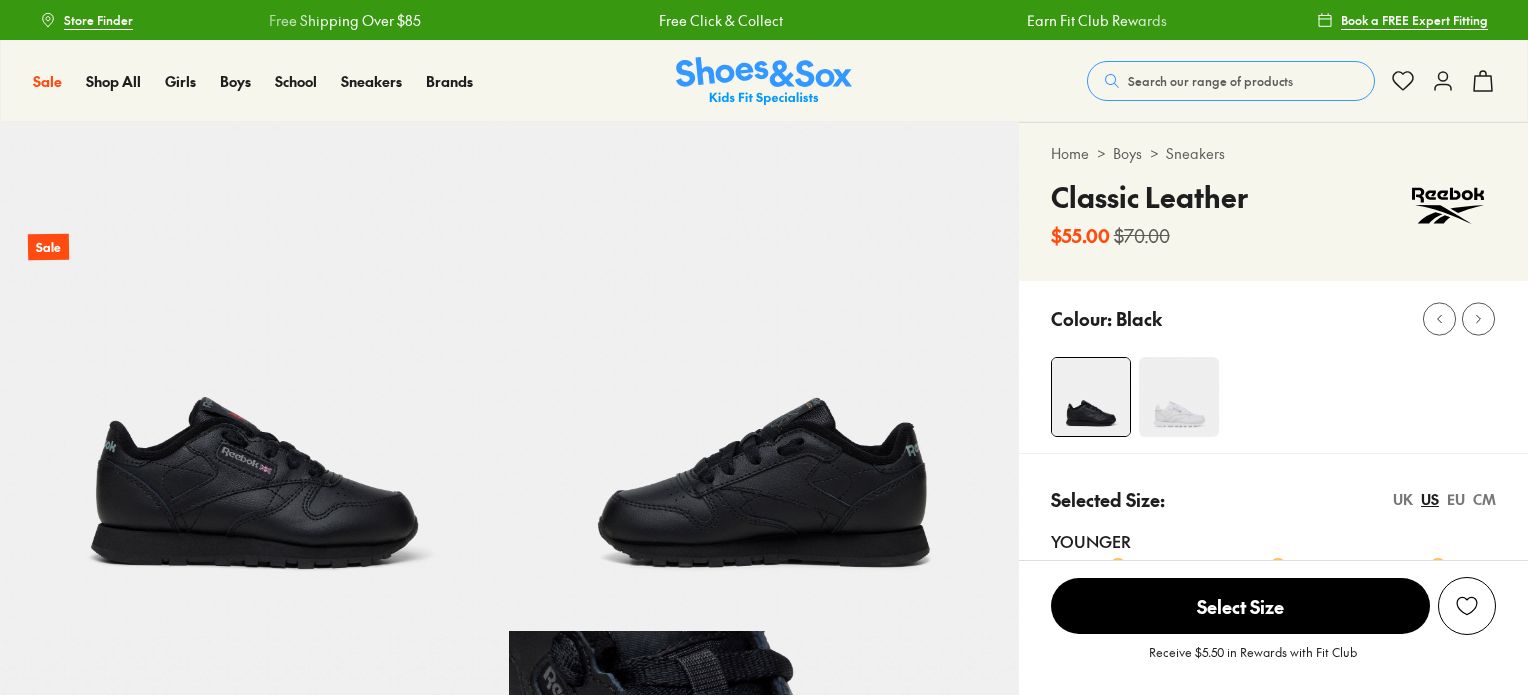 scroll, scrollTop: 0, scrollLeft: 0, axis: both 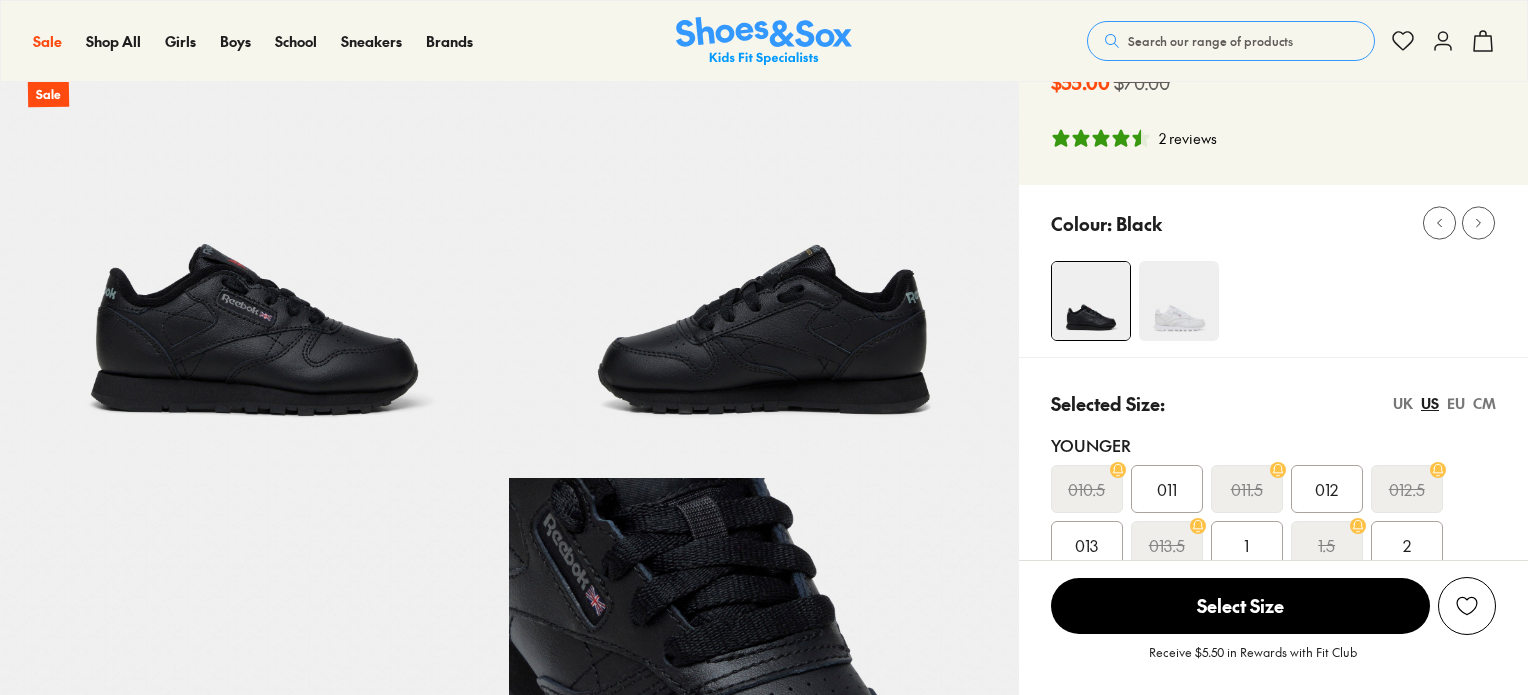 select on "*" 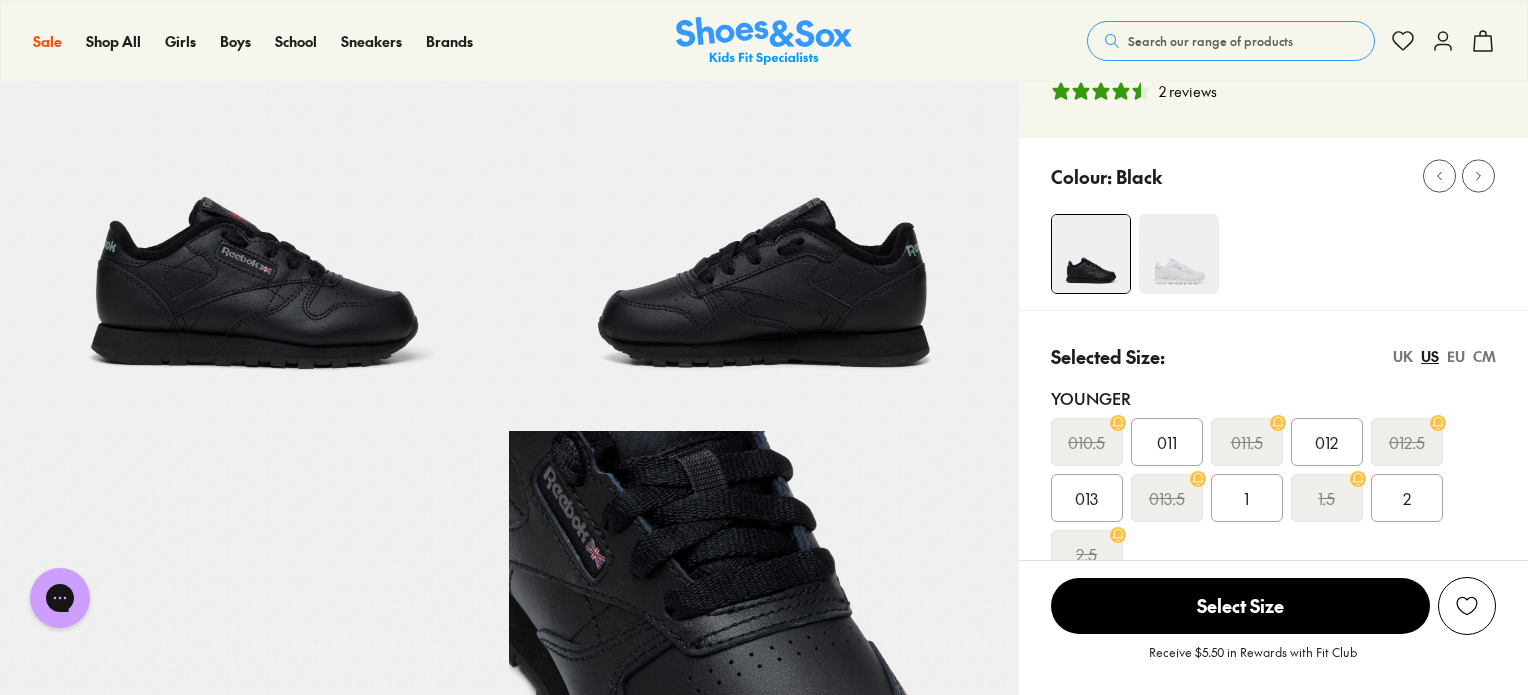 scroll, scrollTop: 0, scrollLeft: 0, axis: both 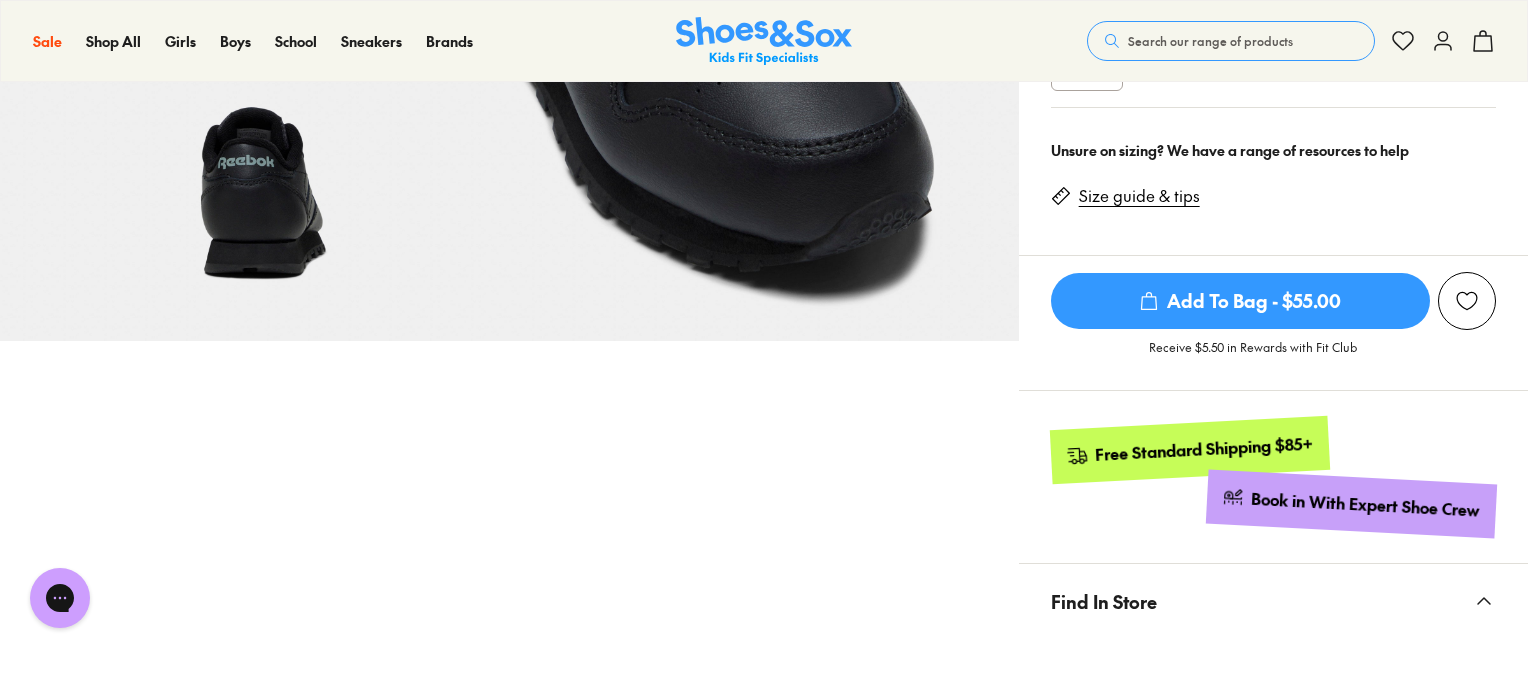 click on "Add To Bag - $55.00" at bounding box center (1240, 301) 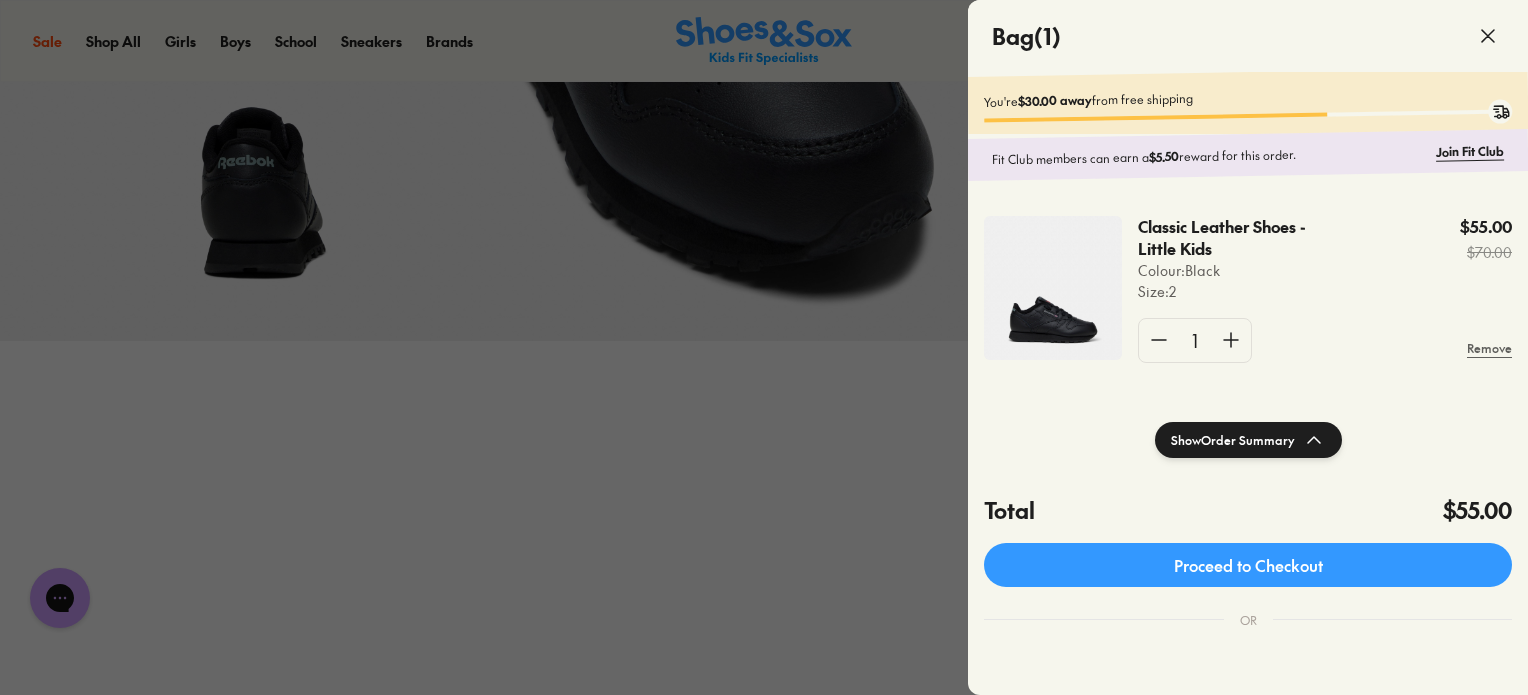 click 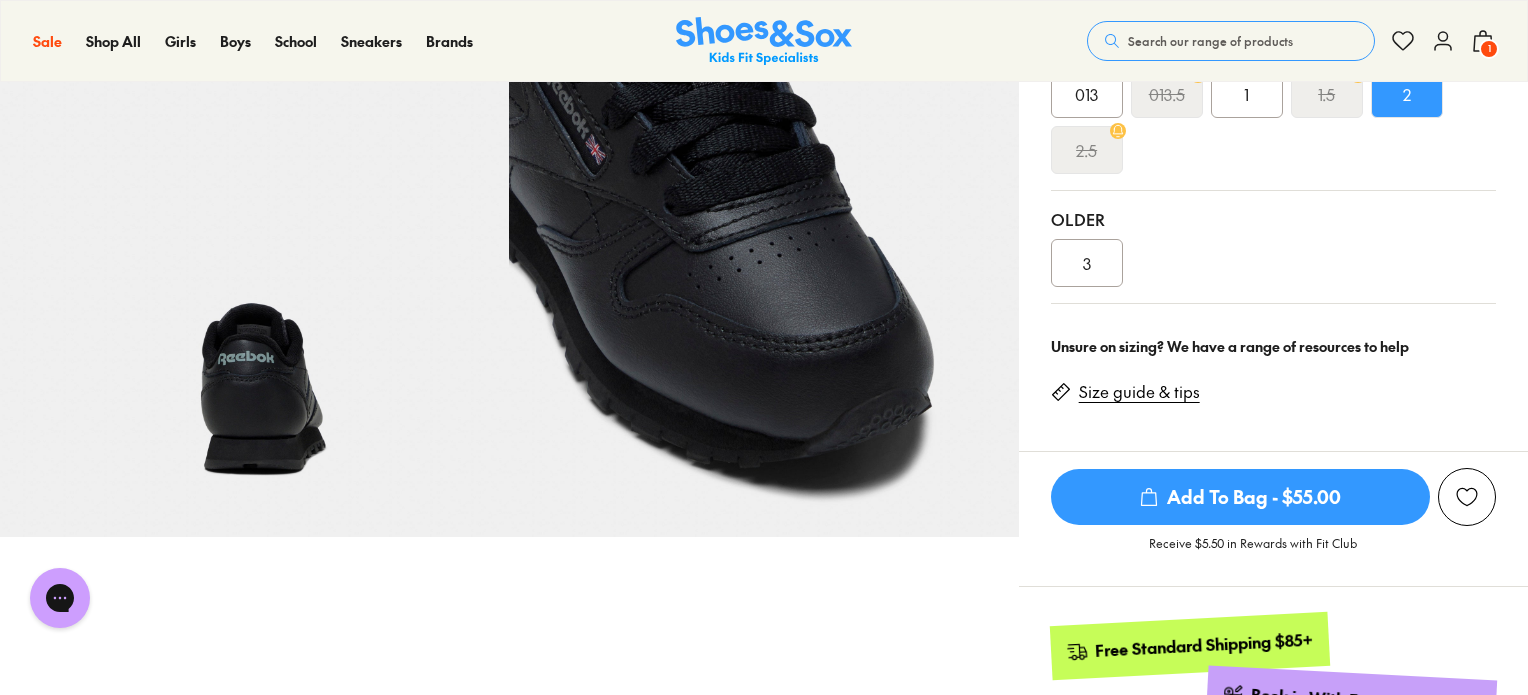 scroll, scrollTop: 200, scrollLeft: 0, axis: vertical 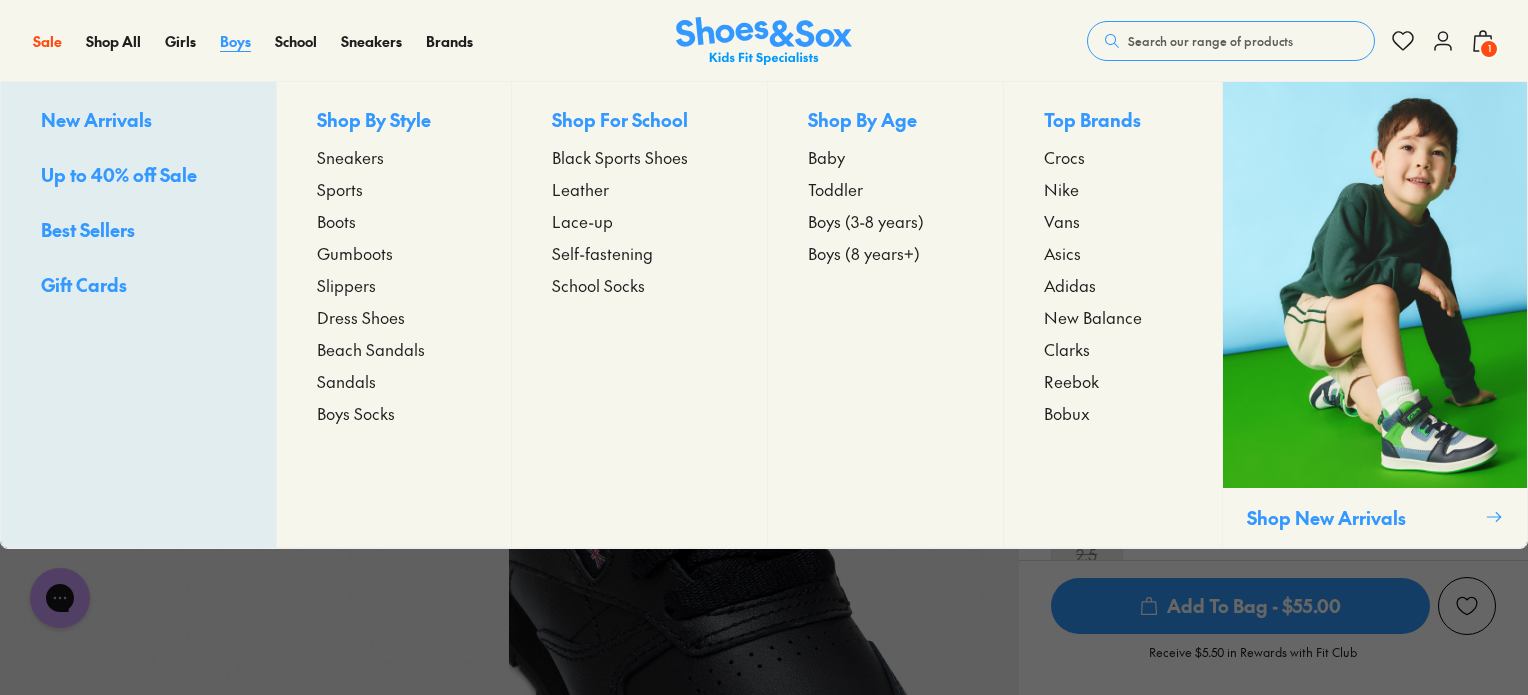 click on "Boys" at bounding box center [235, 41] 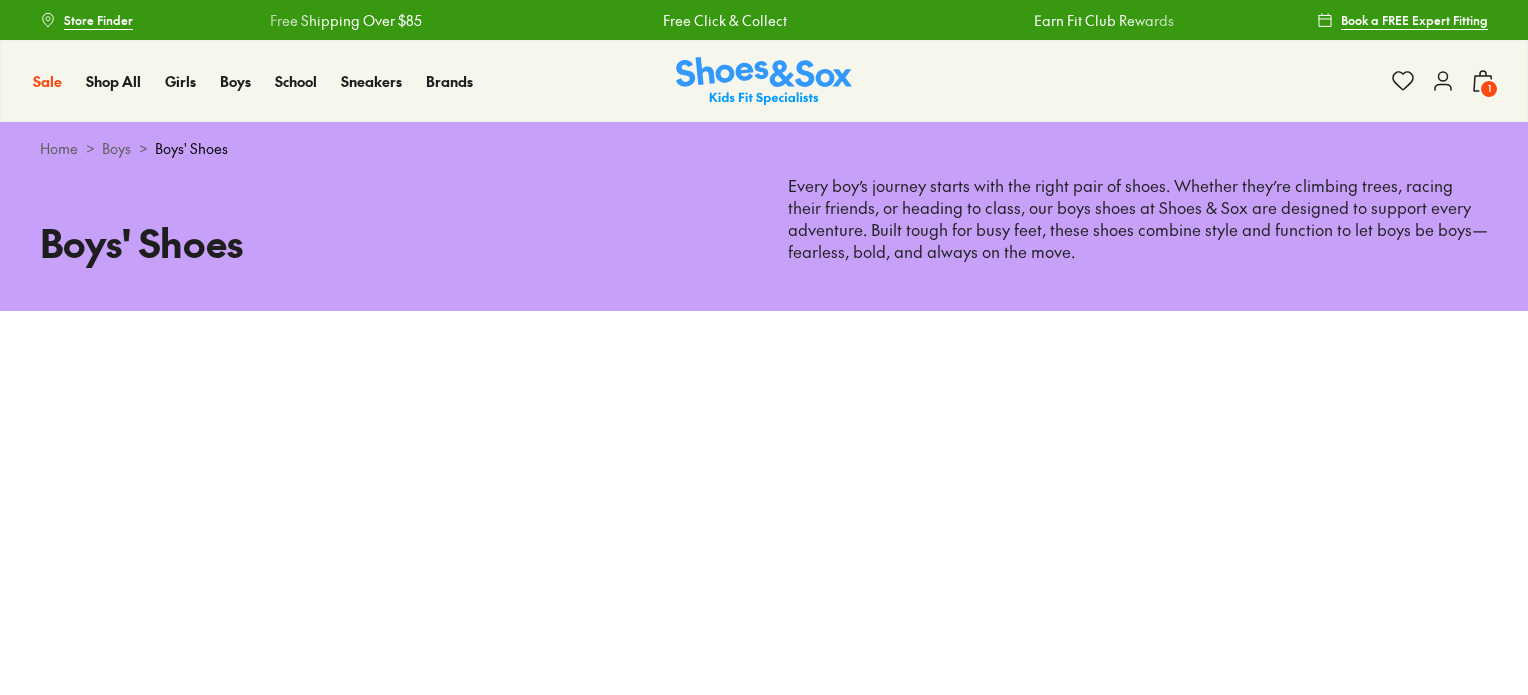 scroll, scrollTop: 0, scrollLeft: 0, axis: both 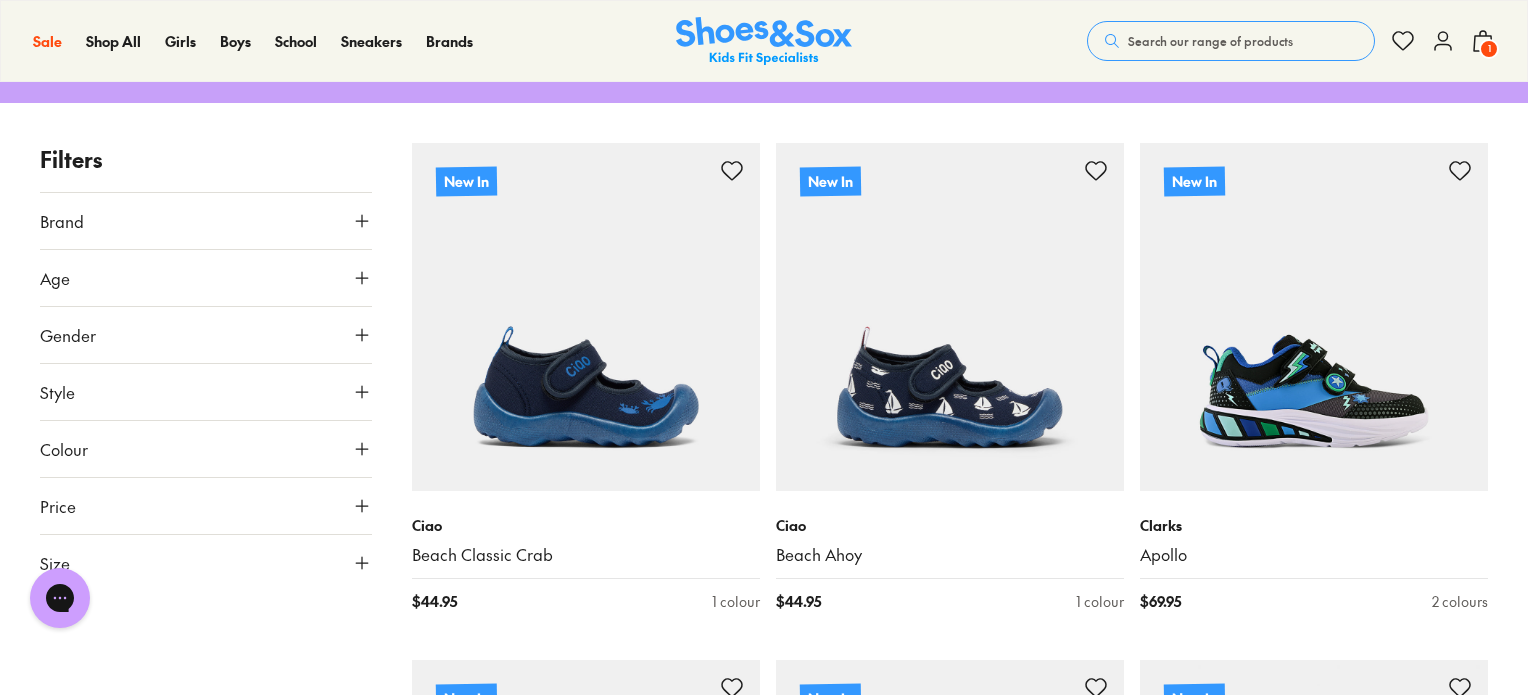 click on "Size" at bounding box center [206, 563] 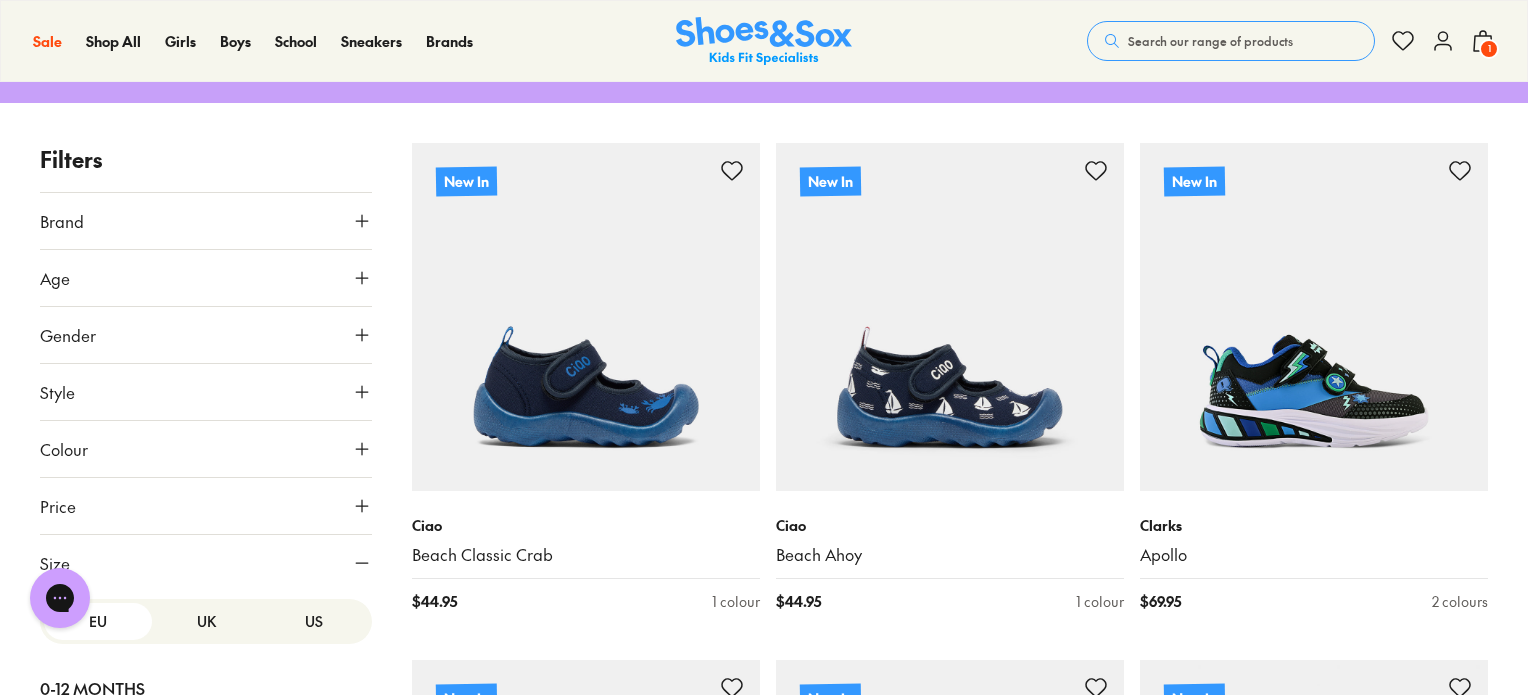 click on "US" at bounding box center [314, 621] 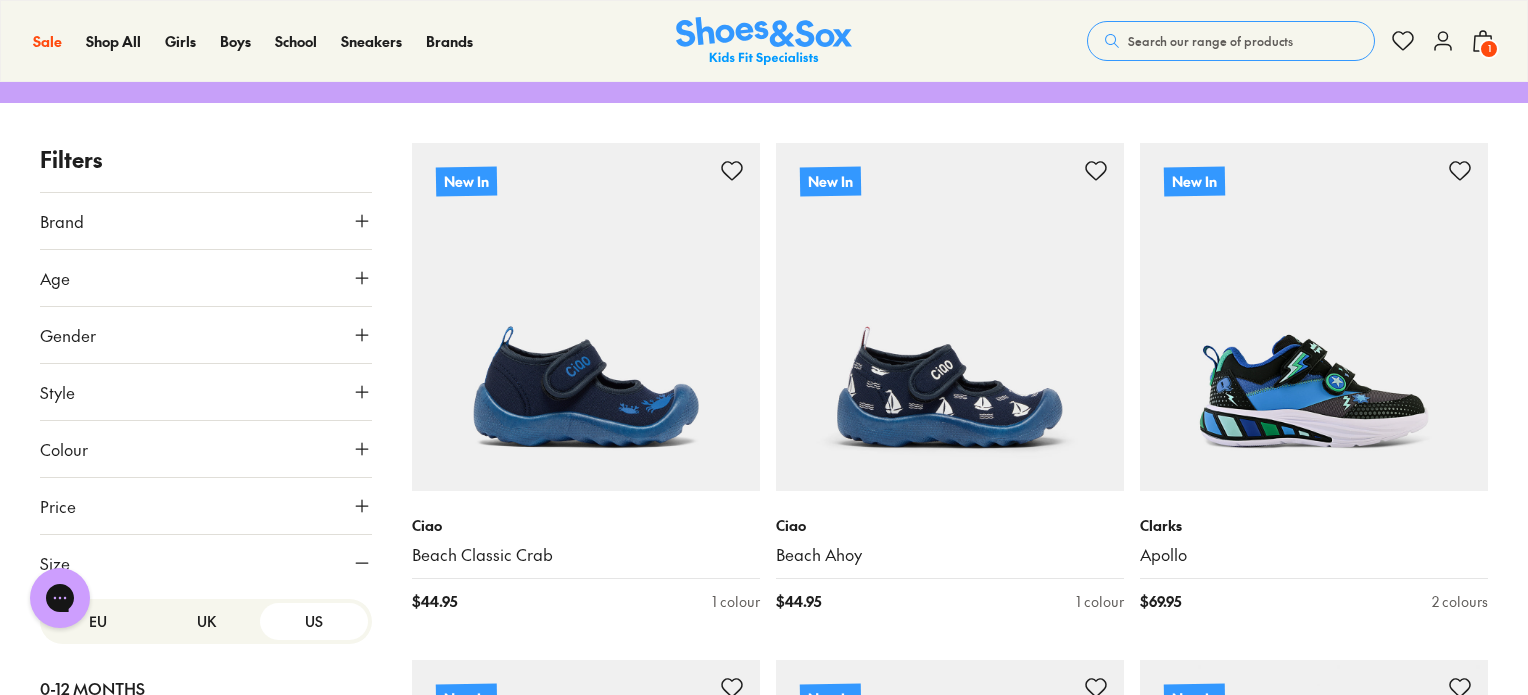 scroll, scrollTop: 300, scrollLeft: 0, axis: vertical 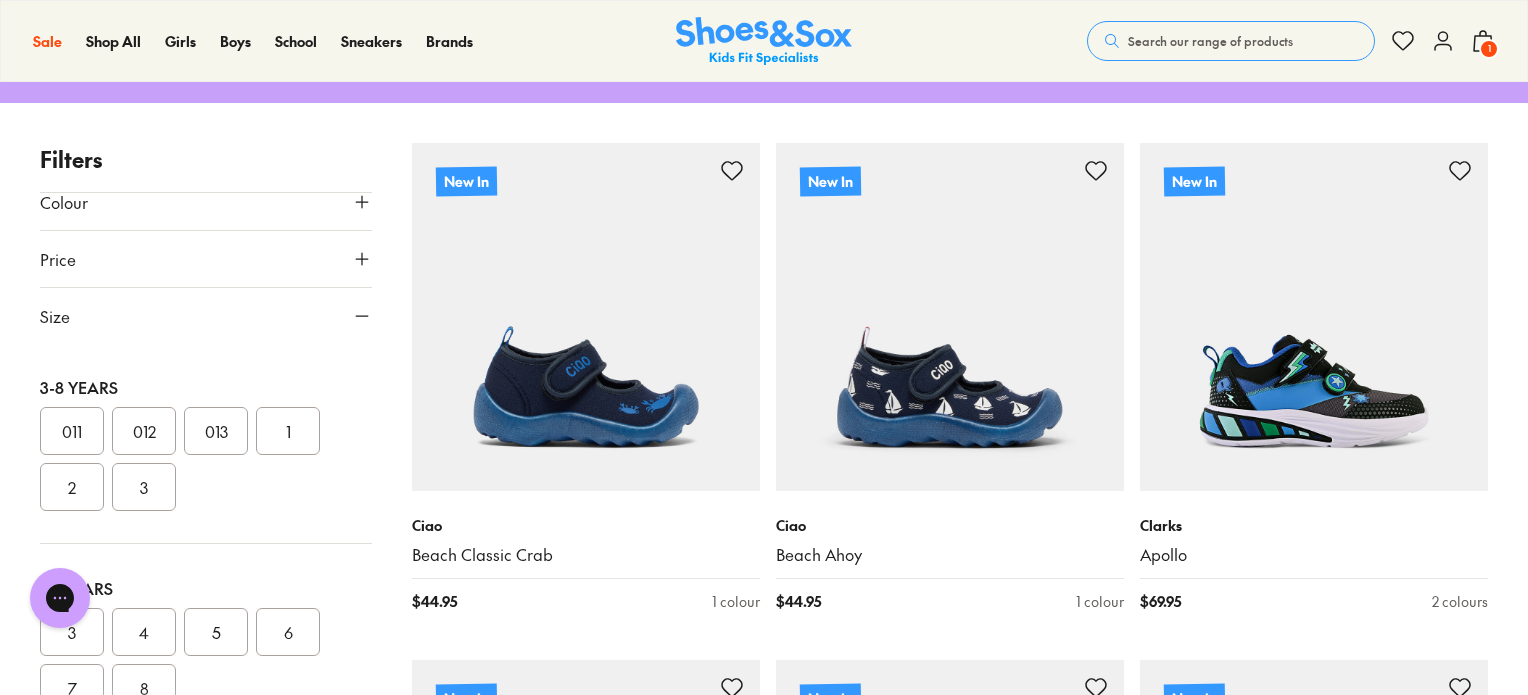 click on "2" at bounding box center (72, 487) 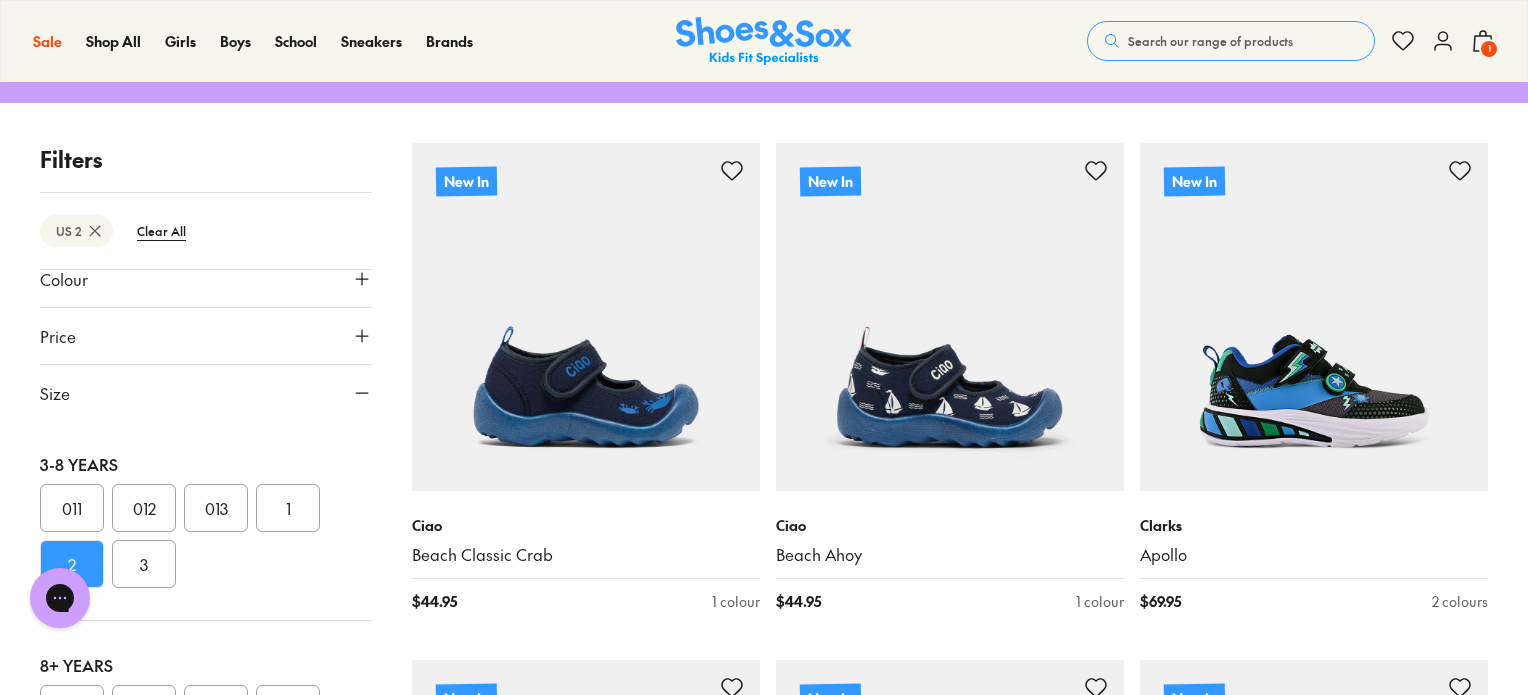 scroll, scrollTop: 14, scrollLeft: 0, axis: vertical 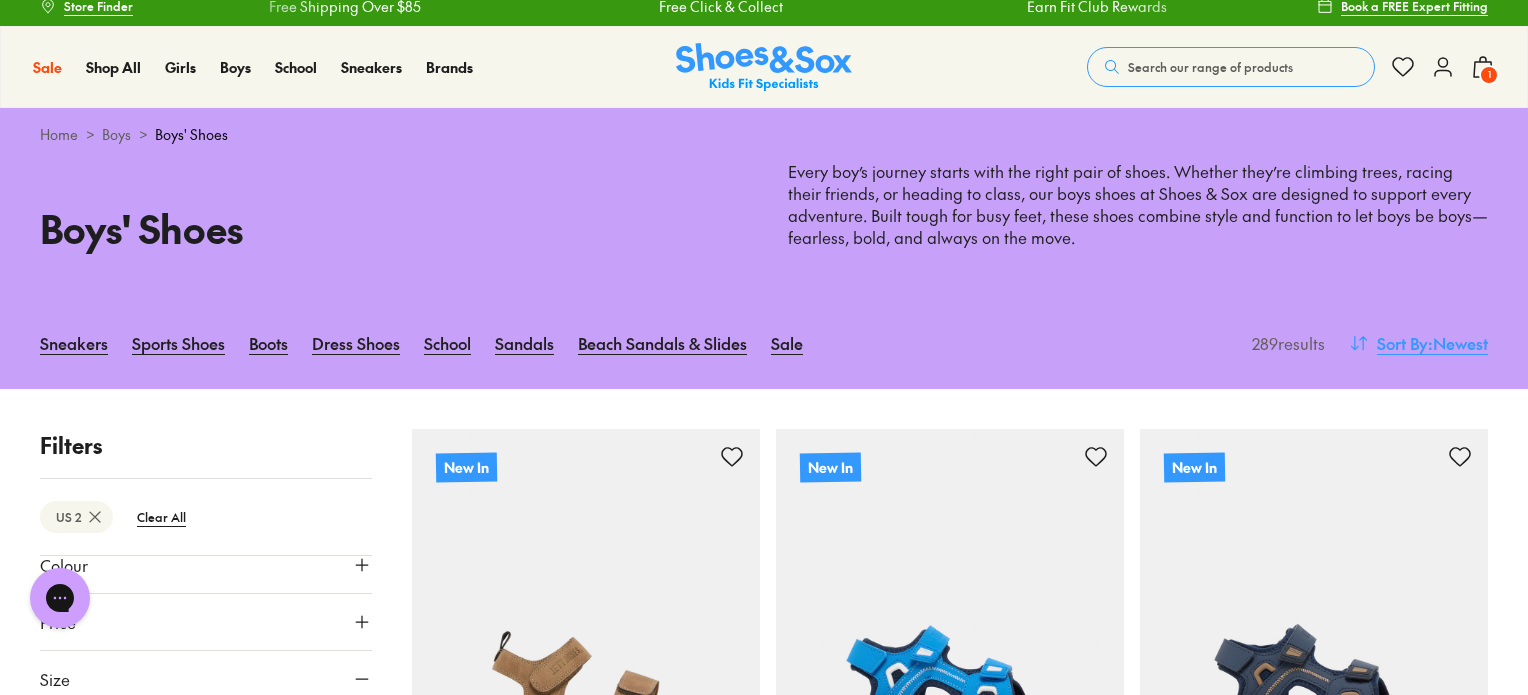 click on "Sort By :  Newest" at bounding box center [1418, 343] 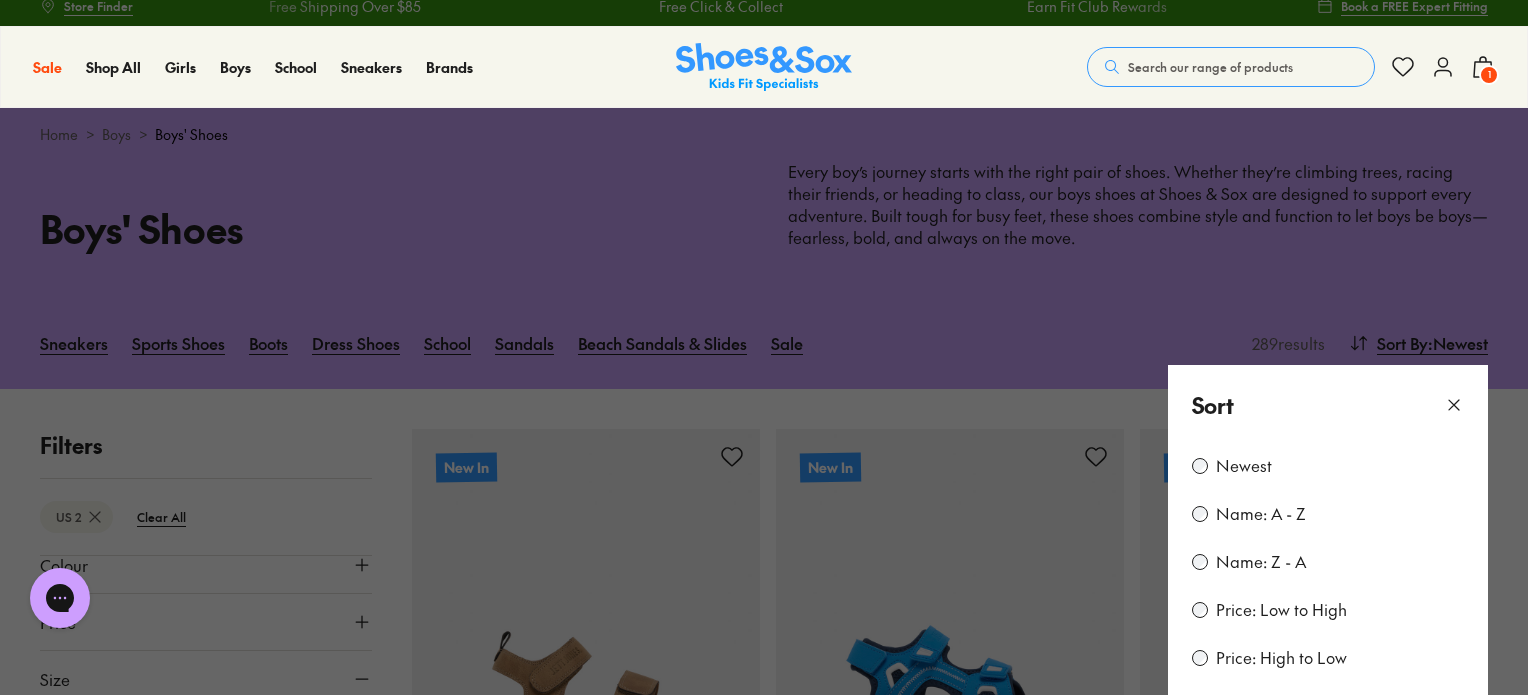 click on "Price: Low to High" at bounding box center [1281, 610] 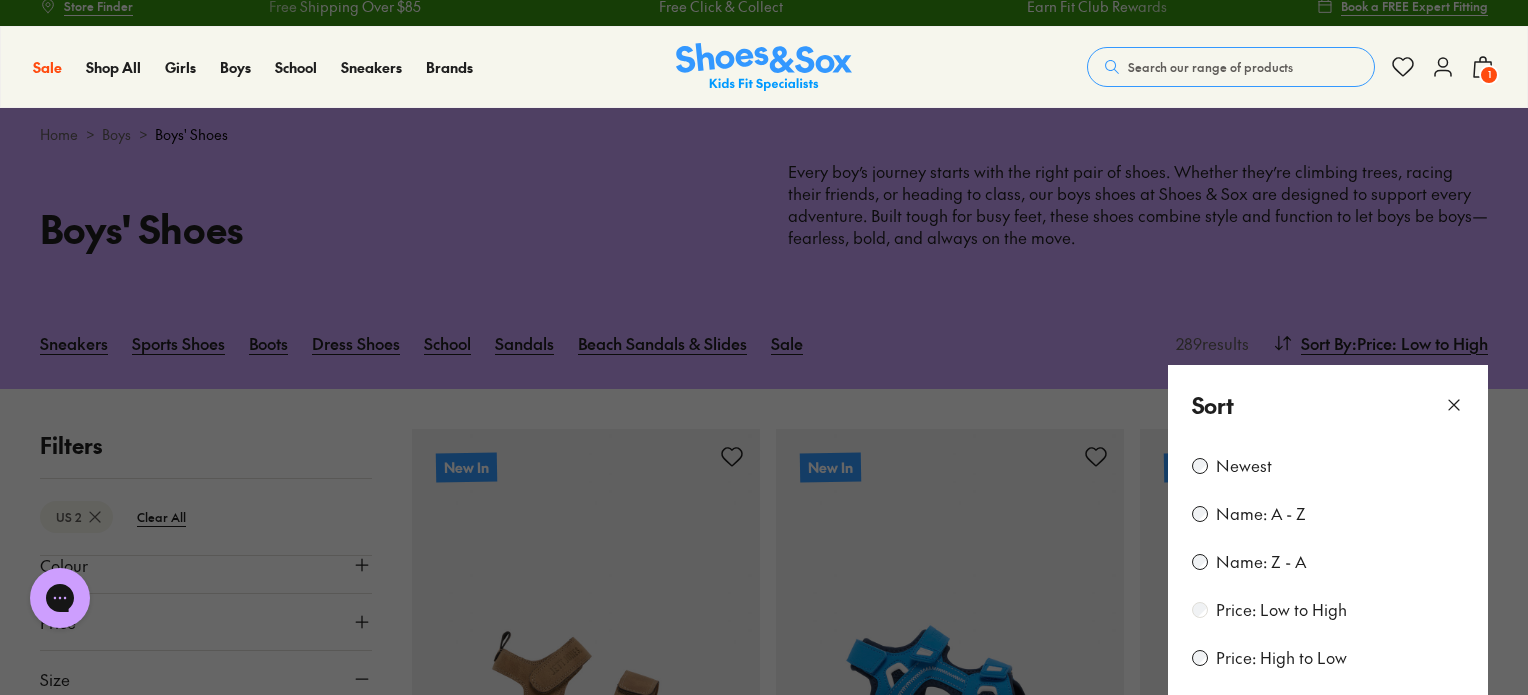 scroll, scrollTop: 288, scrollLeft: 0, axis: vertical 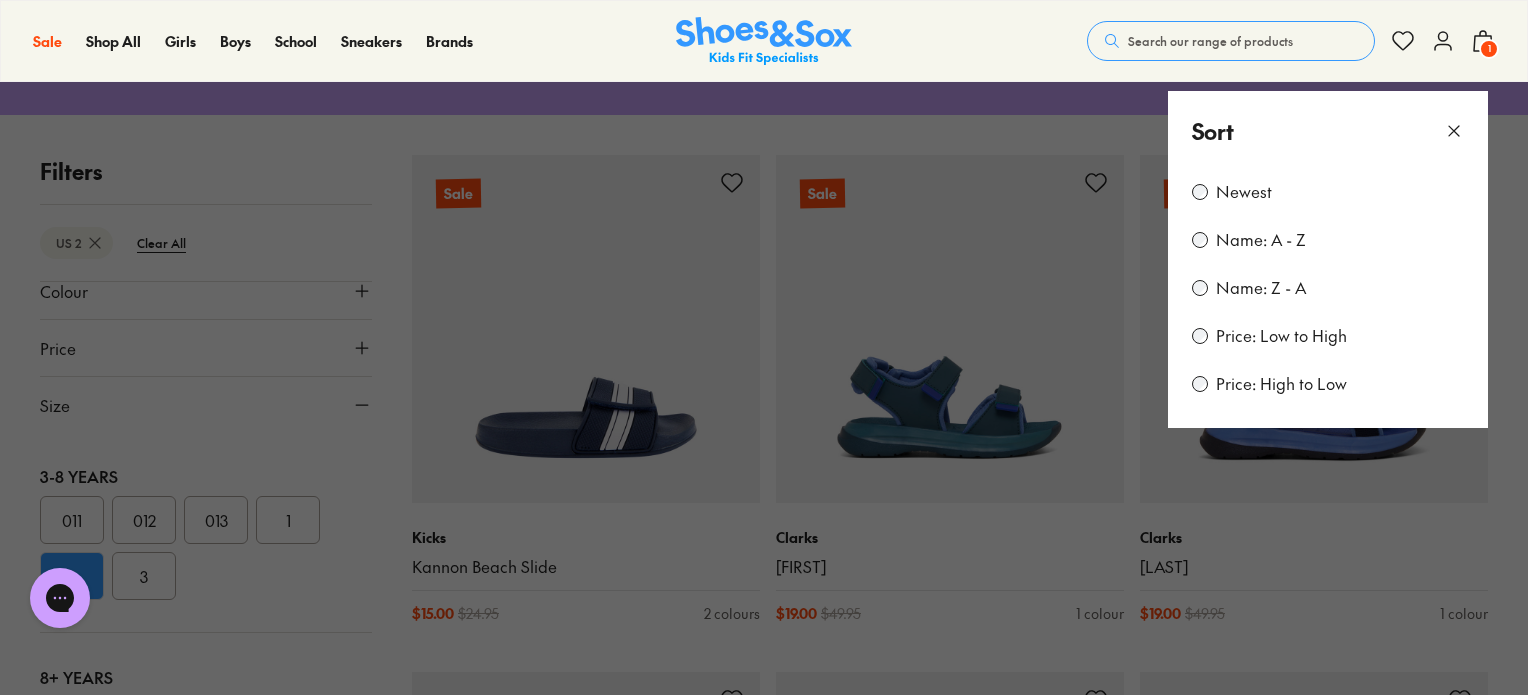click 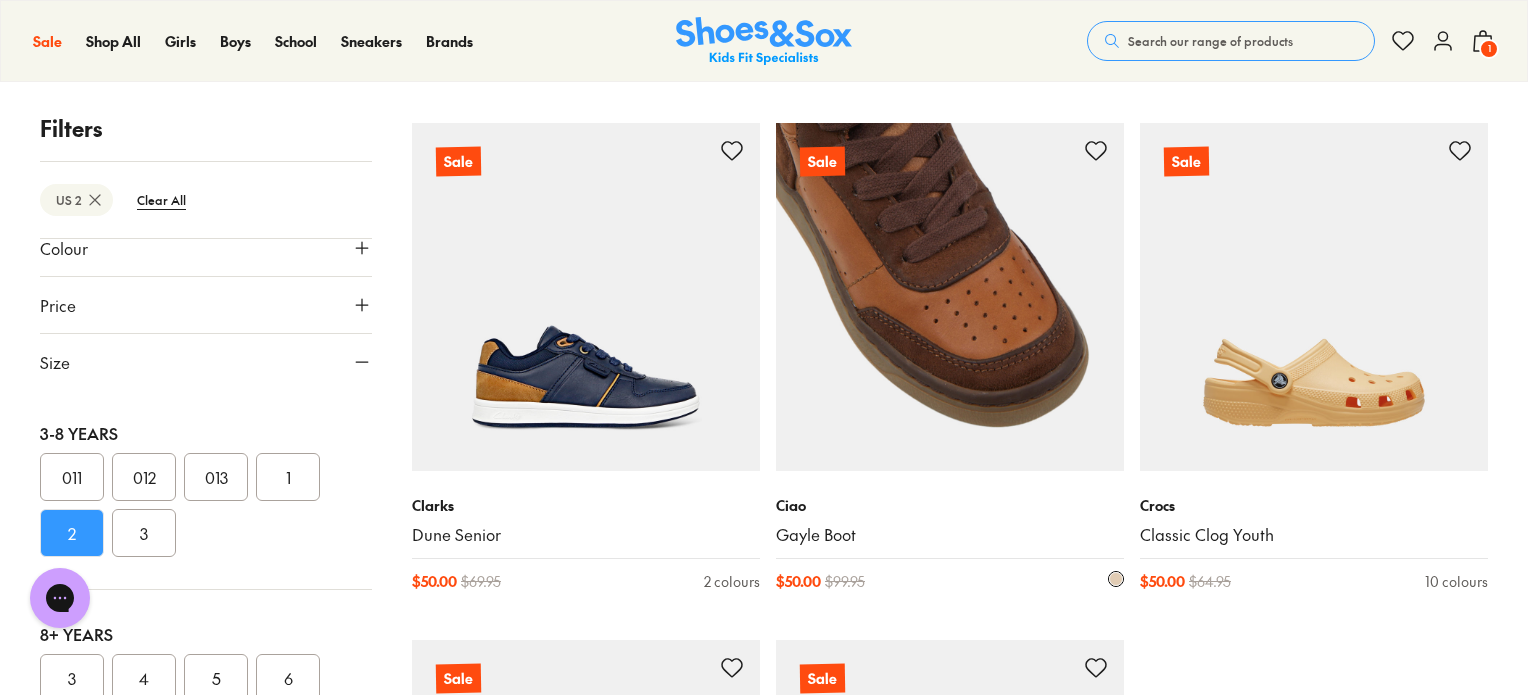 scroll, scrollTop: 4988, scrollLeft: 0, axis: vertical 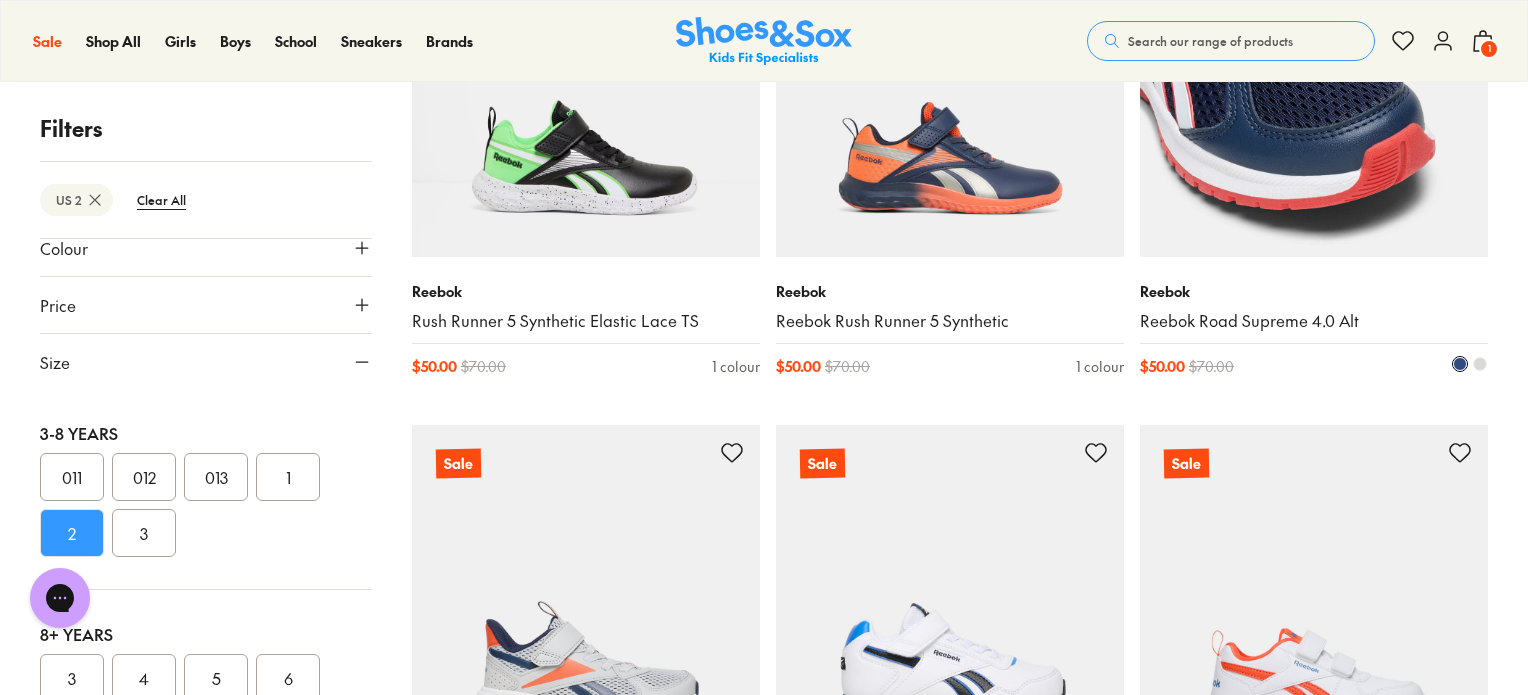 click at bounding box center [1314, 83] 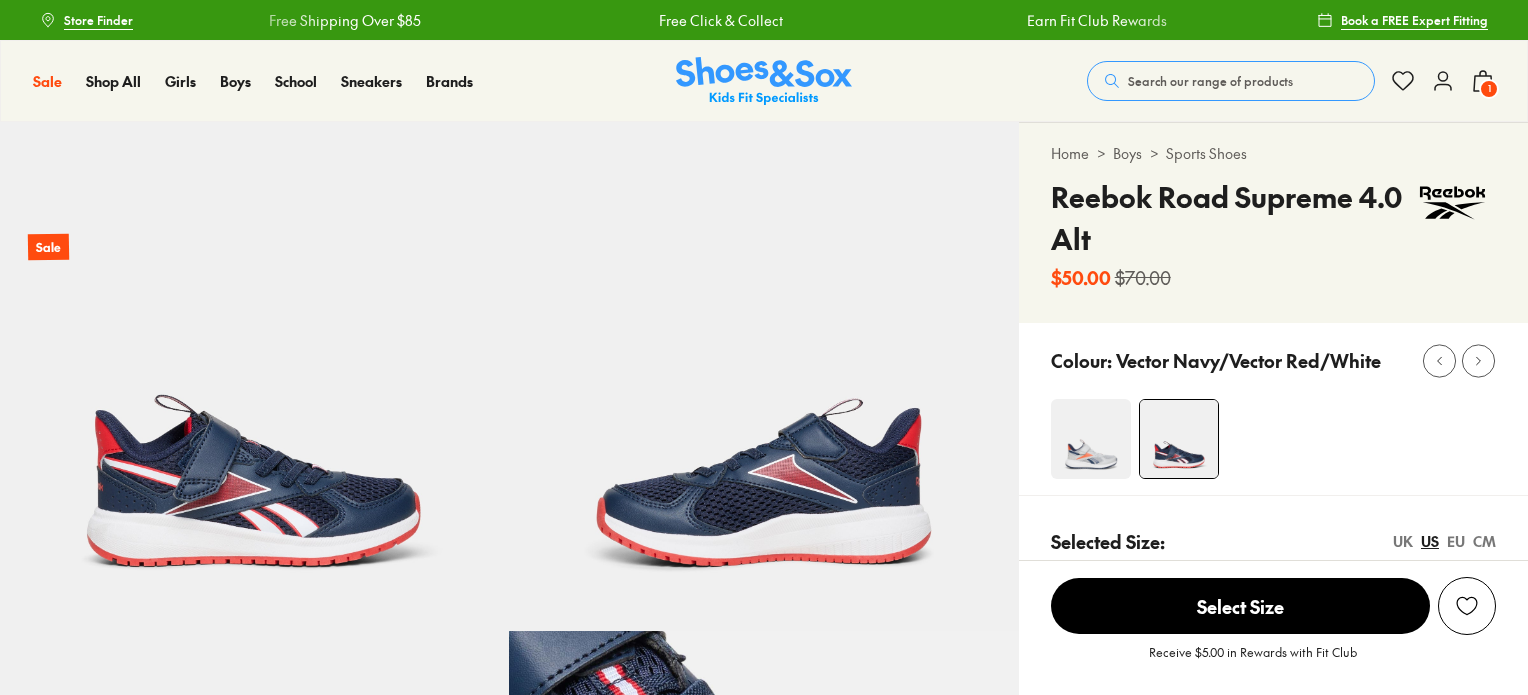 scroll, scrollTop: 0, scrollLeft: 0, axis: both 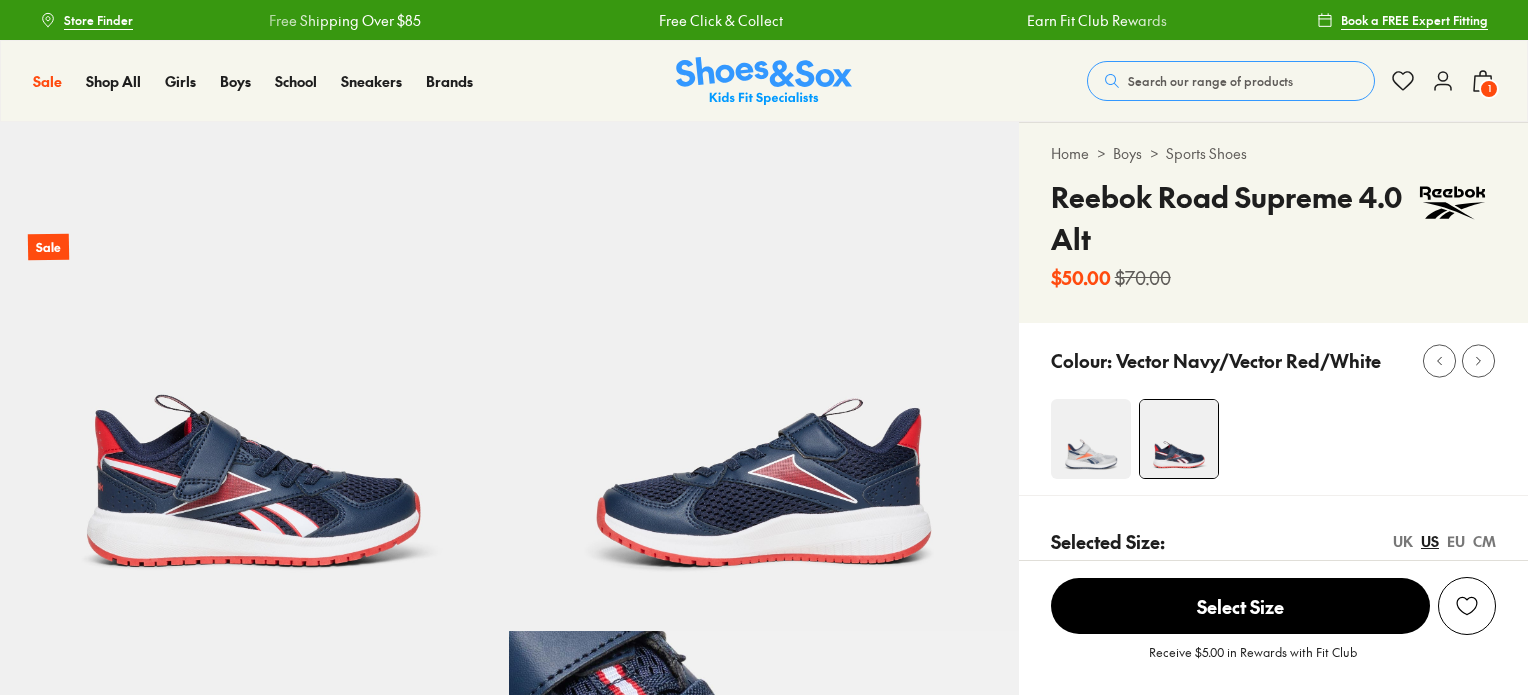 select on "*" 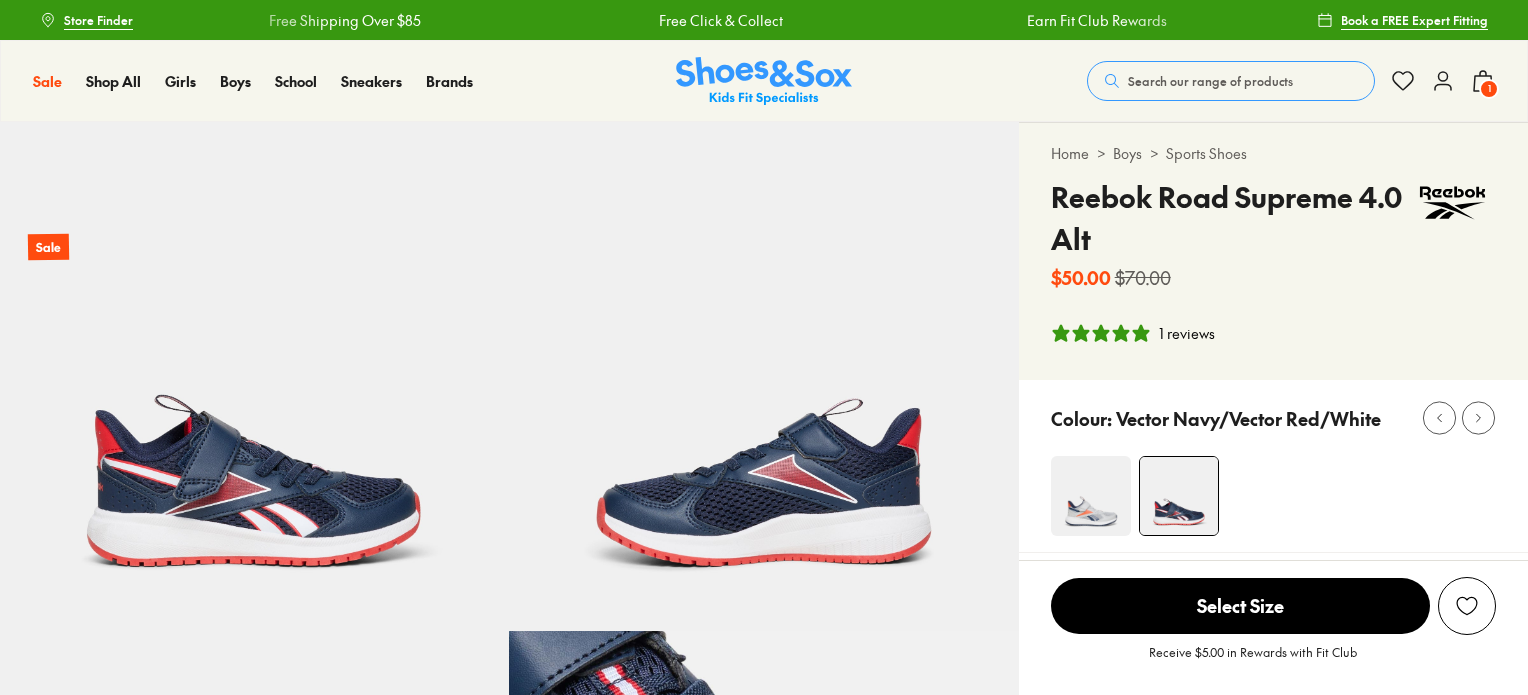 scroll, scrollTop: 0, scrollLeft: 0, axis: both 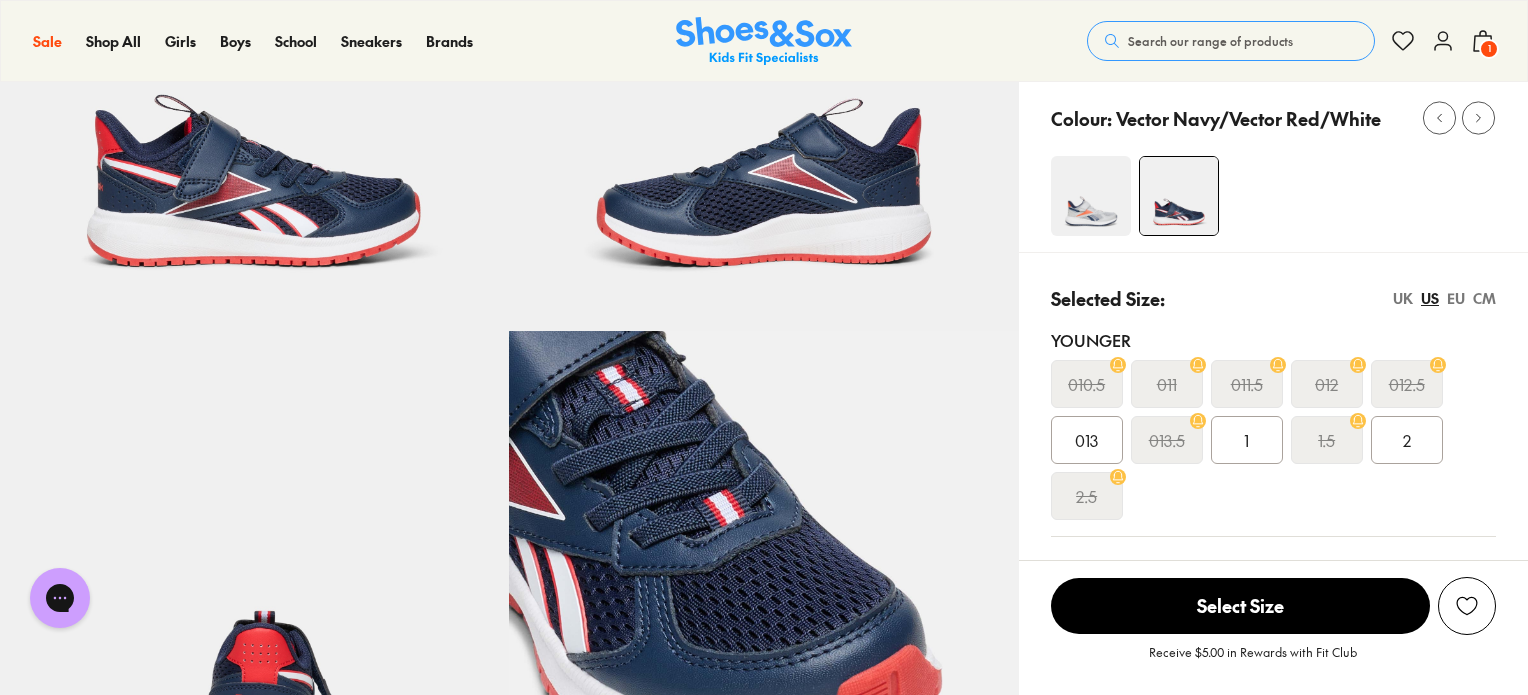 click on "2" at bounding box center [1407, 440] 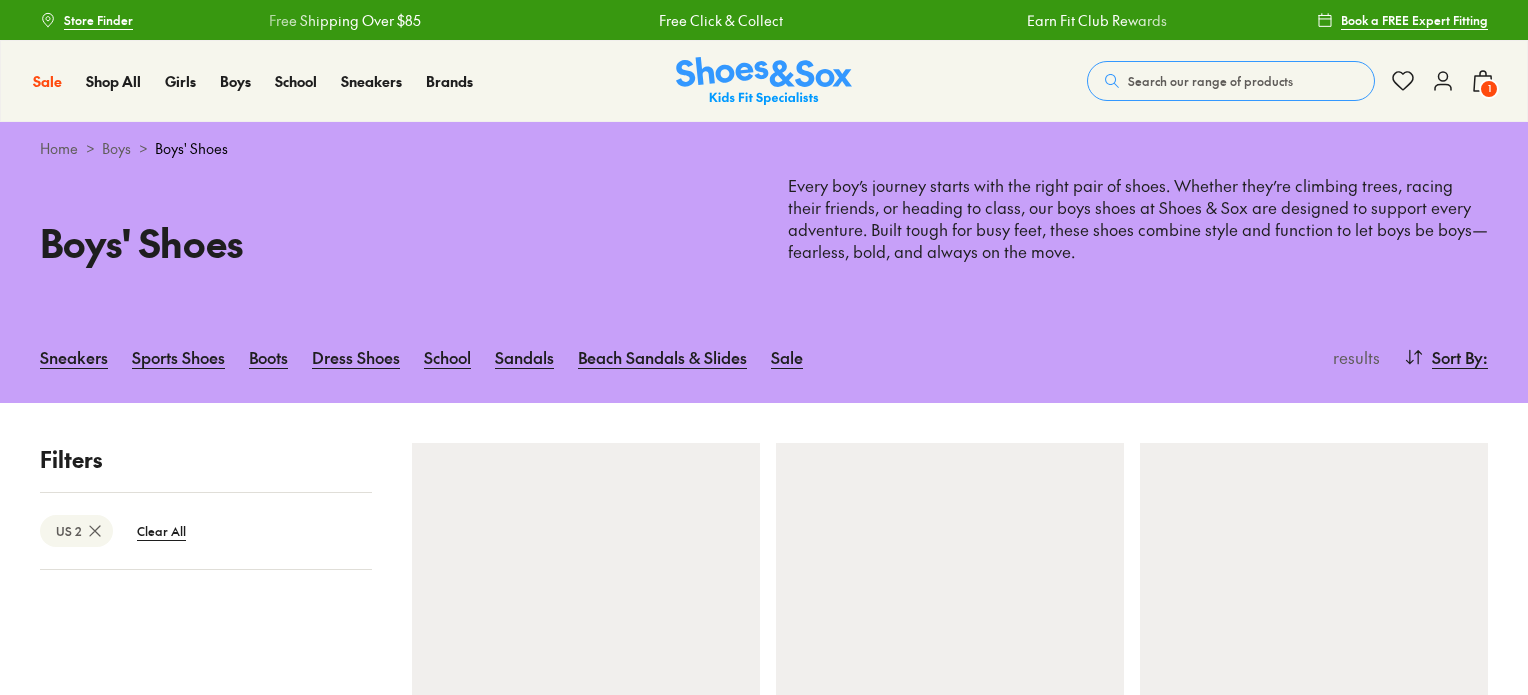 scroll, scrollTop: 0, scrollLeft: 0, axis: both 